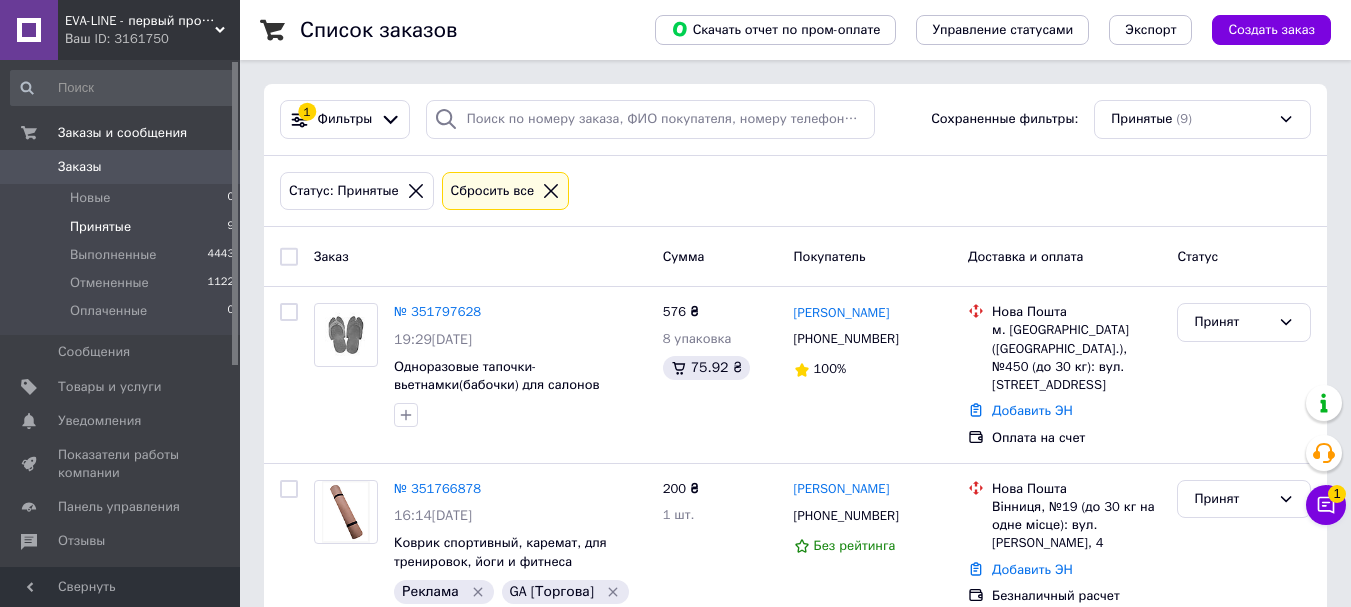 scroll, scrollTop: 0, scrollLeft: 0, axis: both 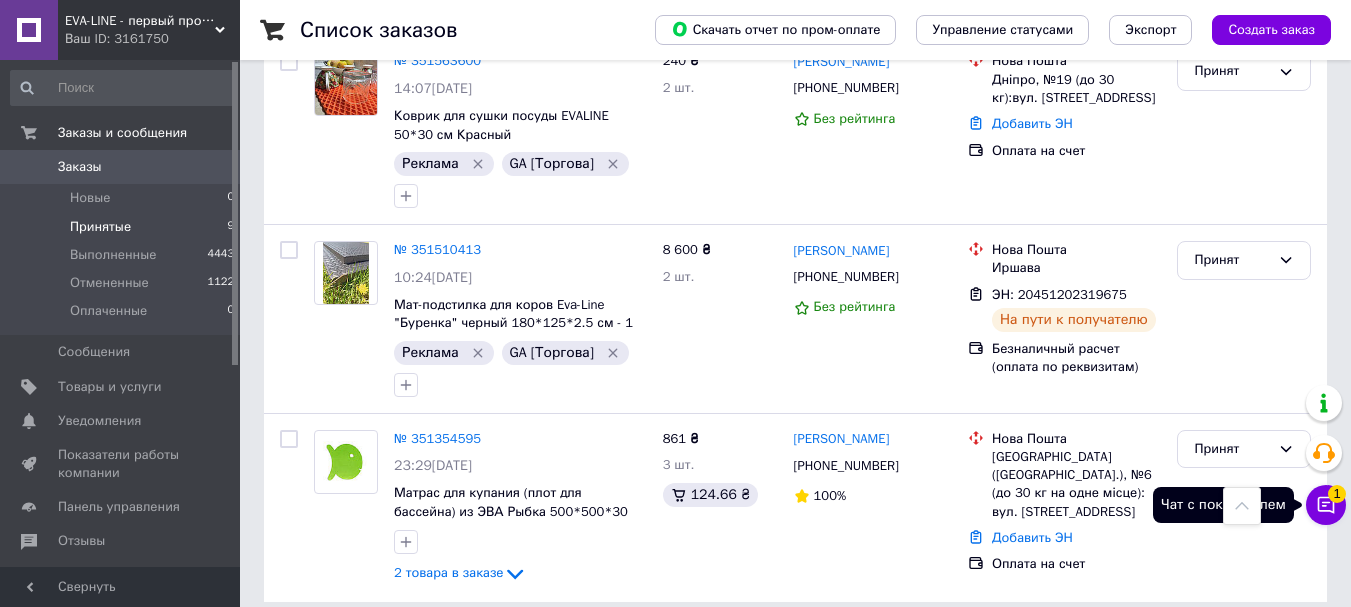 click on "1" at bounding box center (1337, 494) 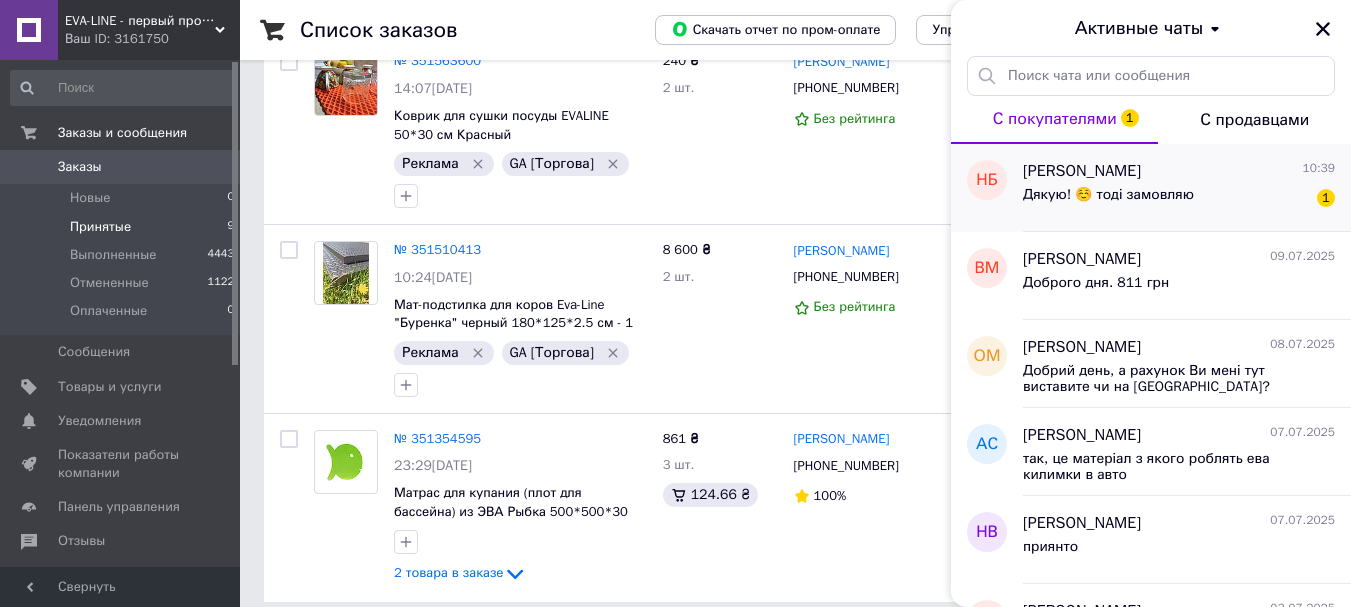 click on "Дякую! ☺️ тоді замовляю" at bounding box center (1108, 195) 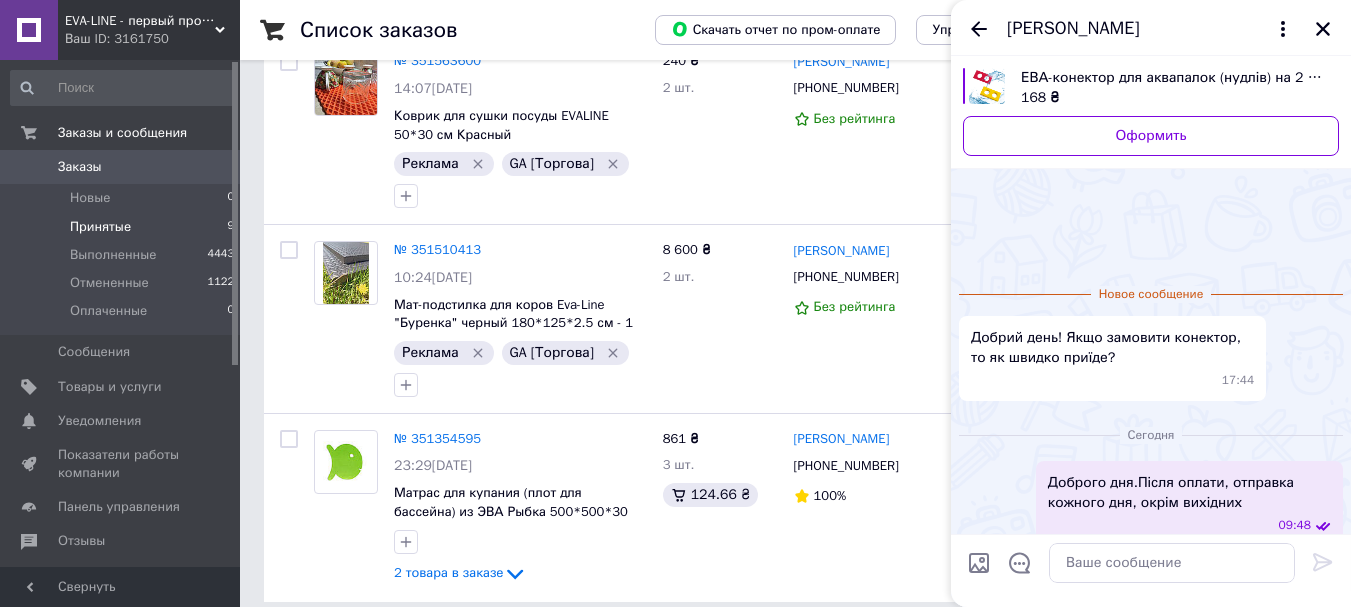 scroll, scrollTop: 73, scrollLeft: 0, axis: vertical 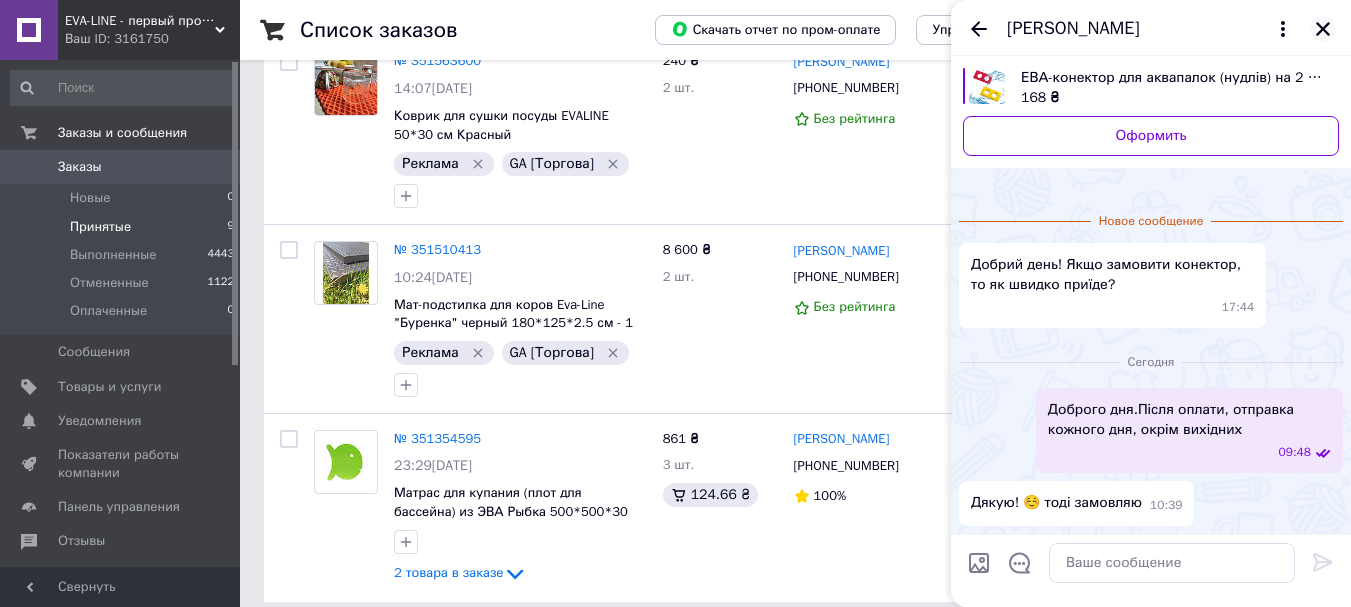 click 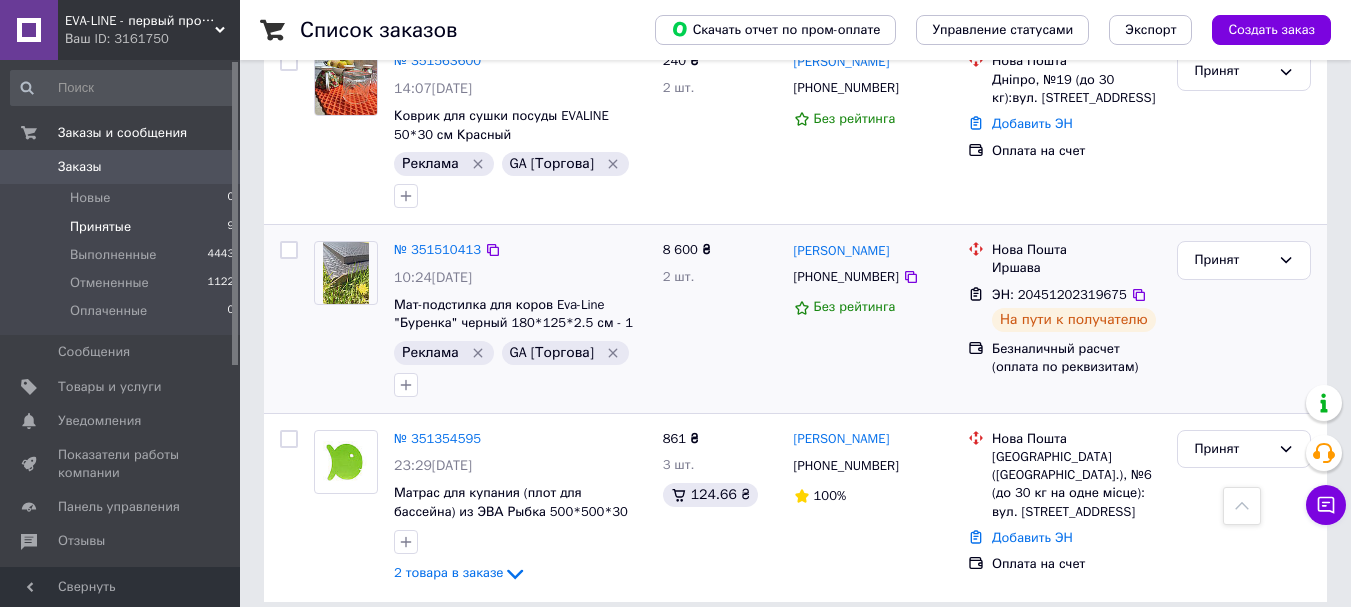 scroll, scrollTop: 1155, scrollLeft: 0, axis: vertical 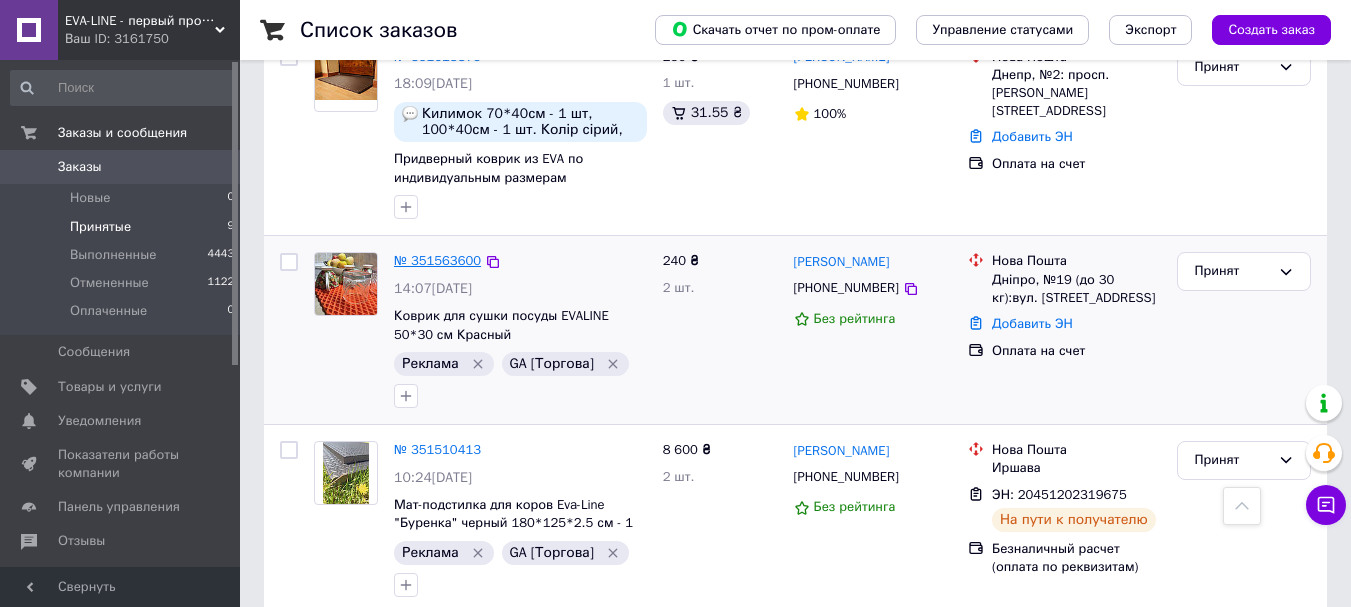 click on "№ 351563600" at bounding box center [437, 260] 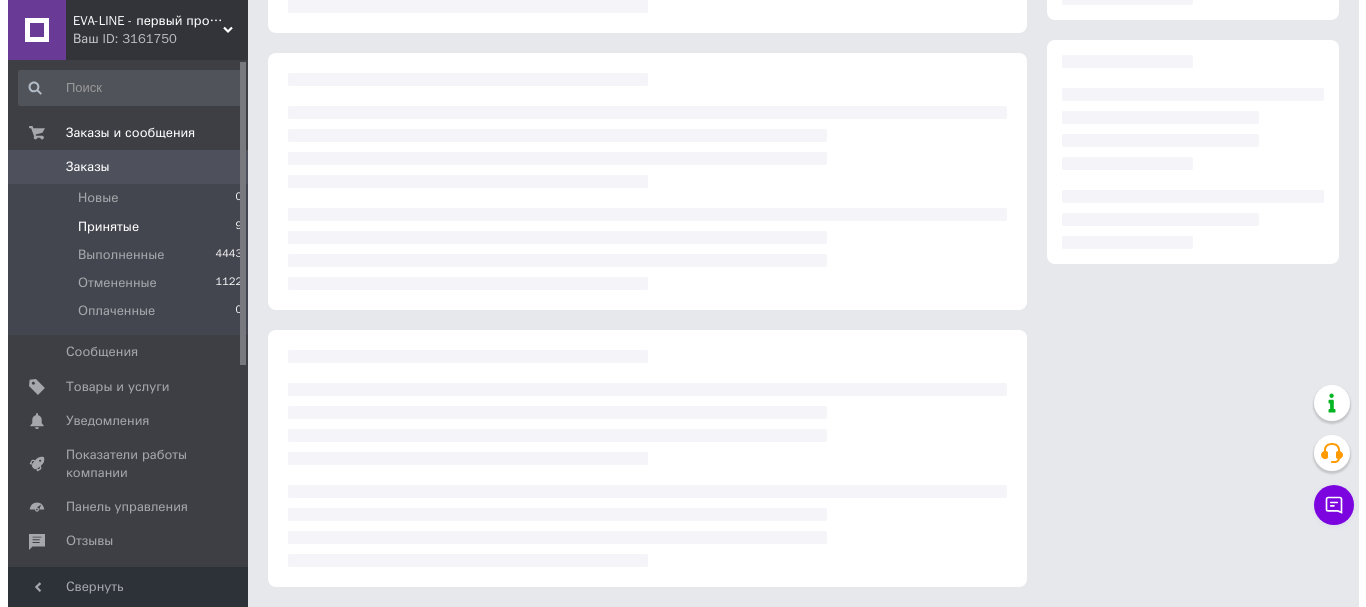 scroll, scrollTop: 0, scrollLeft: 0, axis: both 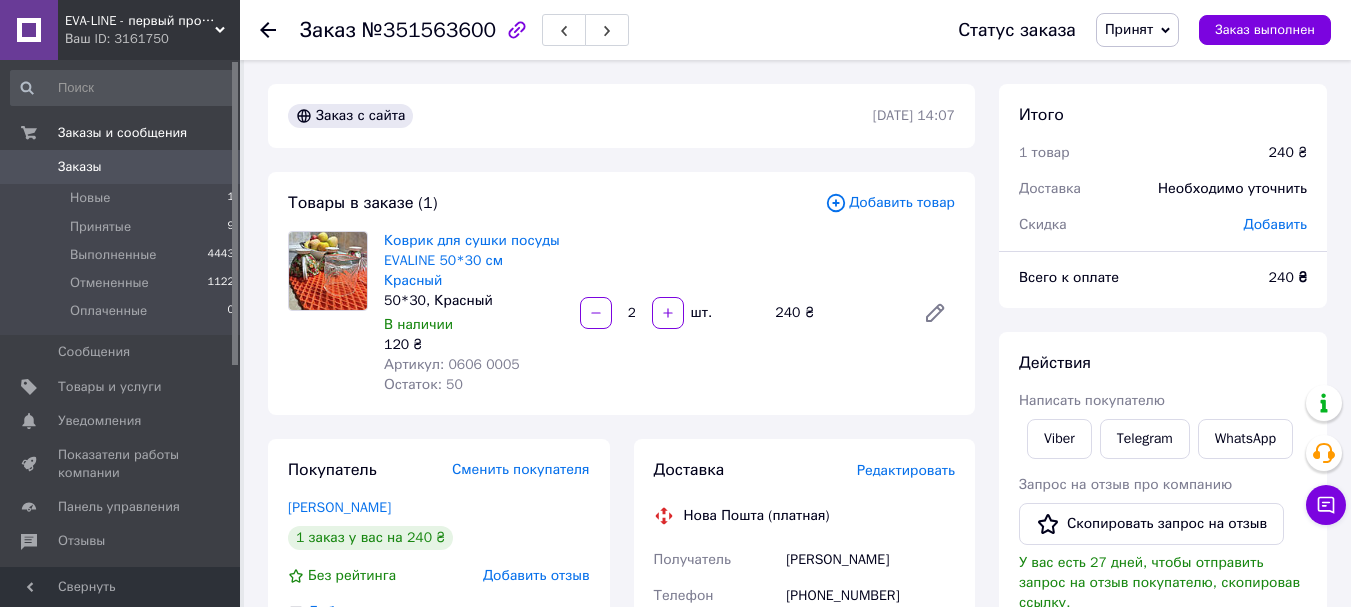 click on "Редактировать" at bounding box center [906, 470] 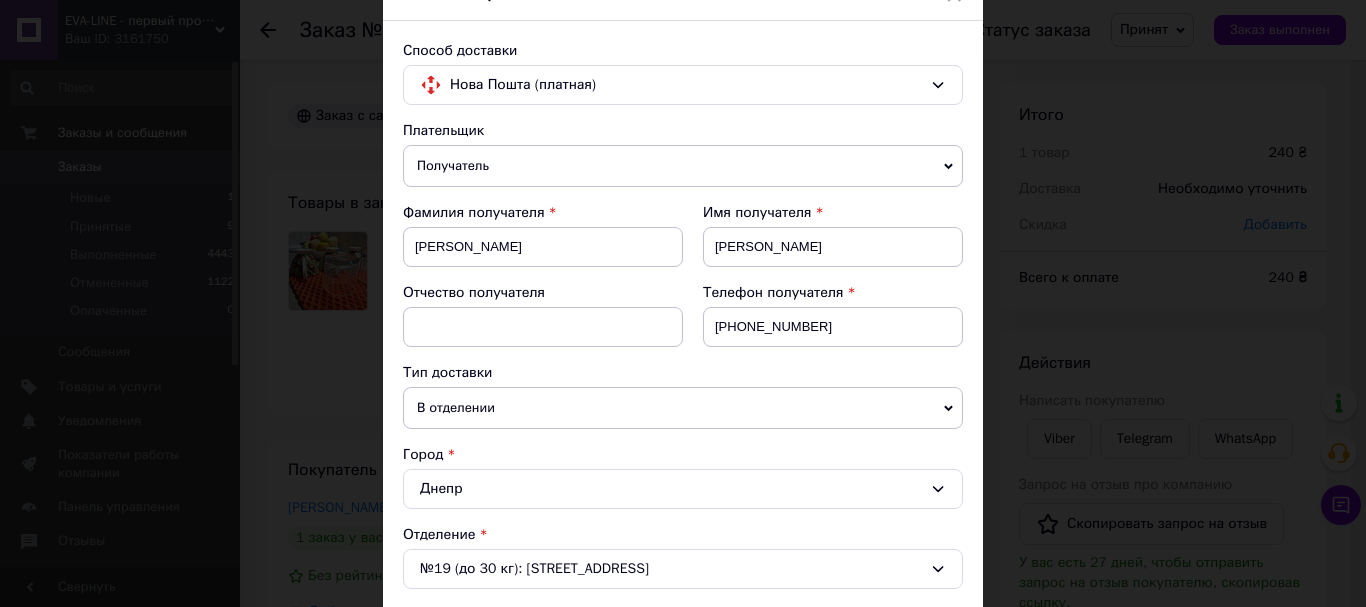 scroll, scrollTop: 400, scrollLeft: 0, axis: vertical 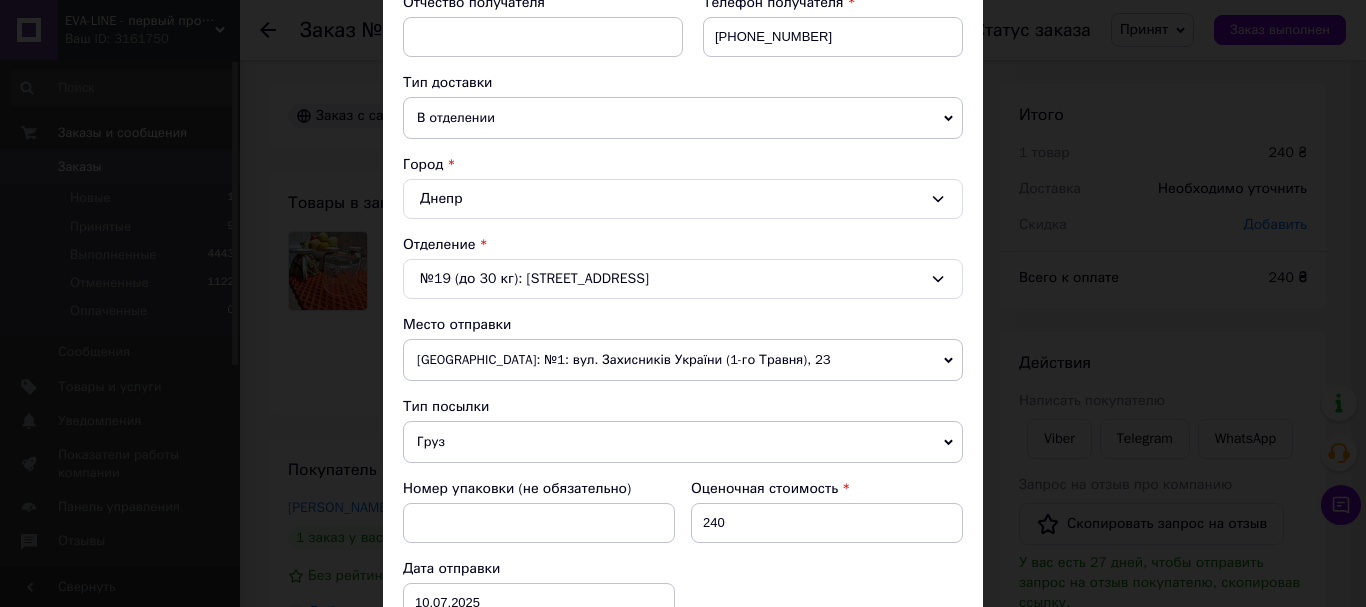 click on "[GEOGRAPHIC_DATA]: №1: вул. Захисників України (1-го Травня), 23" at bounding box center [683, 360] 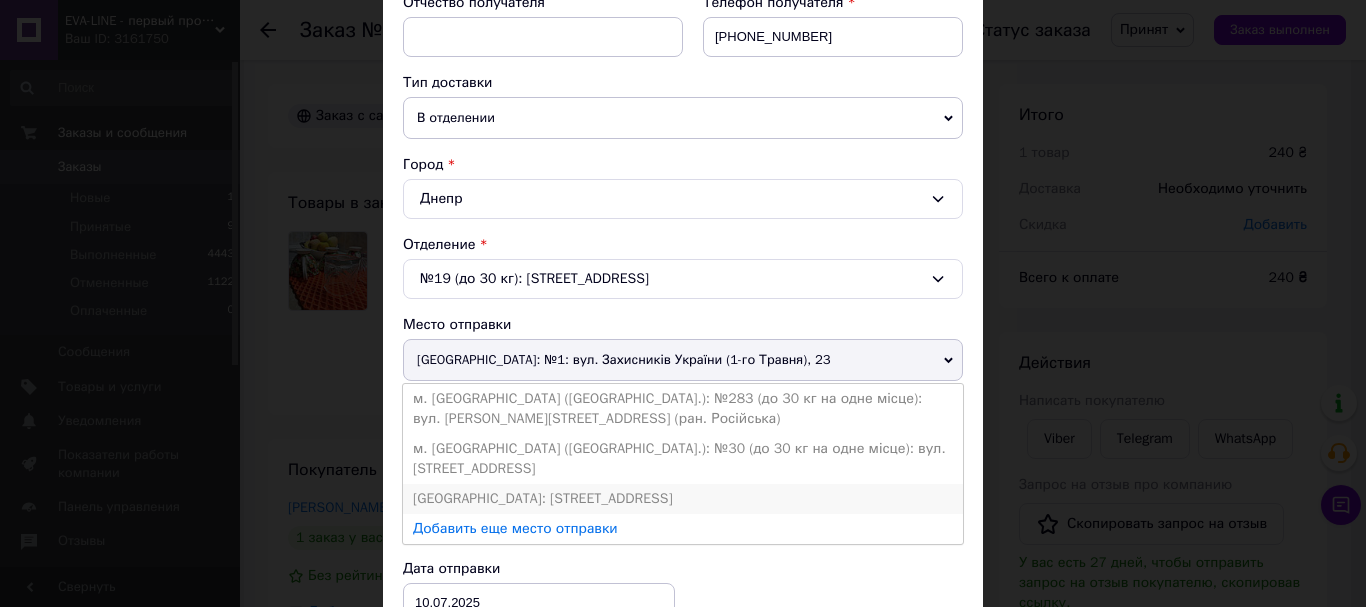click on "[GEOGRAPHIC_DATA]: [STREET_ADDRESS]" at bounding box center (683, 499) 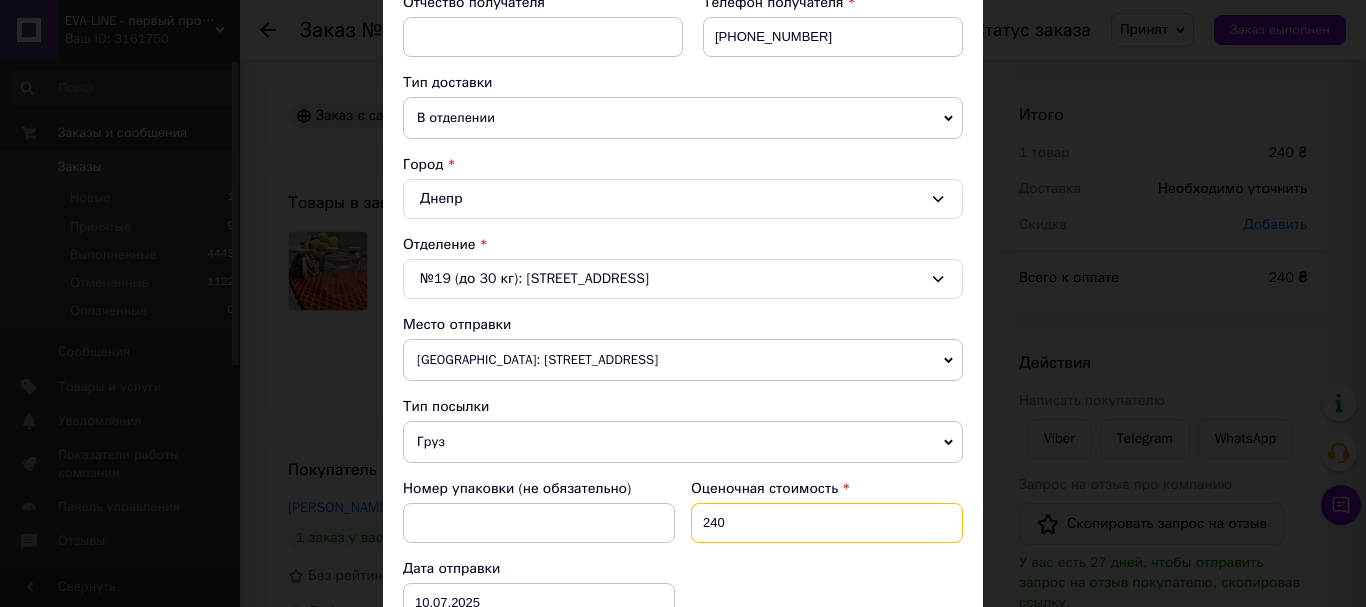 drag, startPoint x: 734, startPoint y: 516, endPoint x: 681, endPoint y: 515, distance: 53.009434 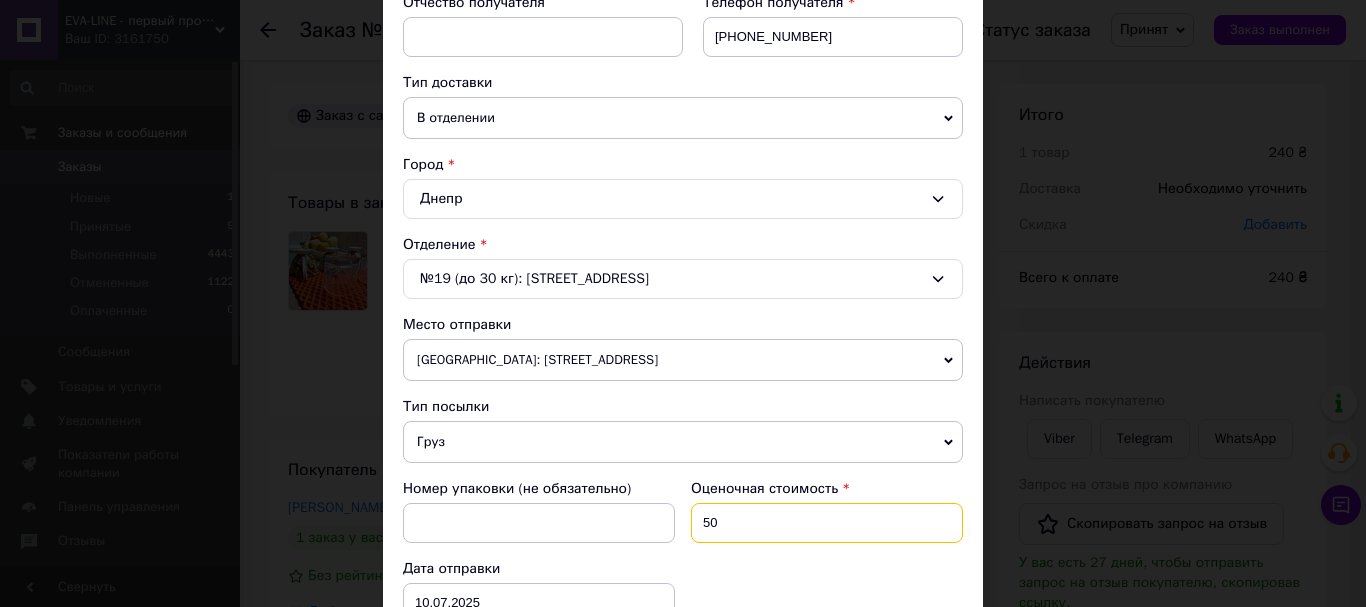 type on "50" 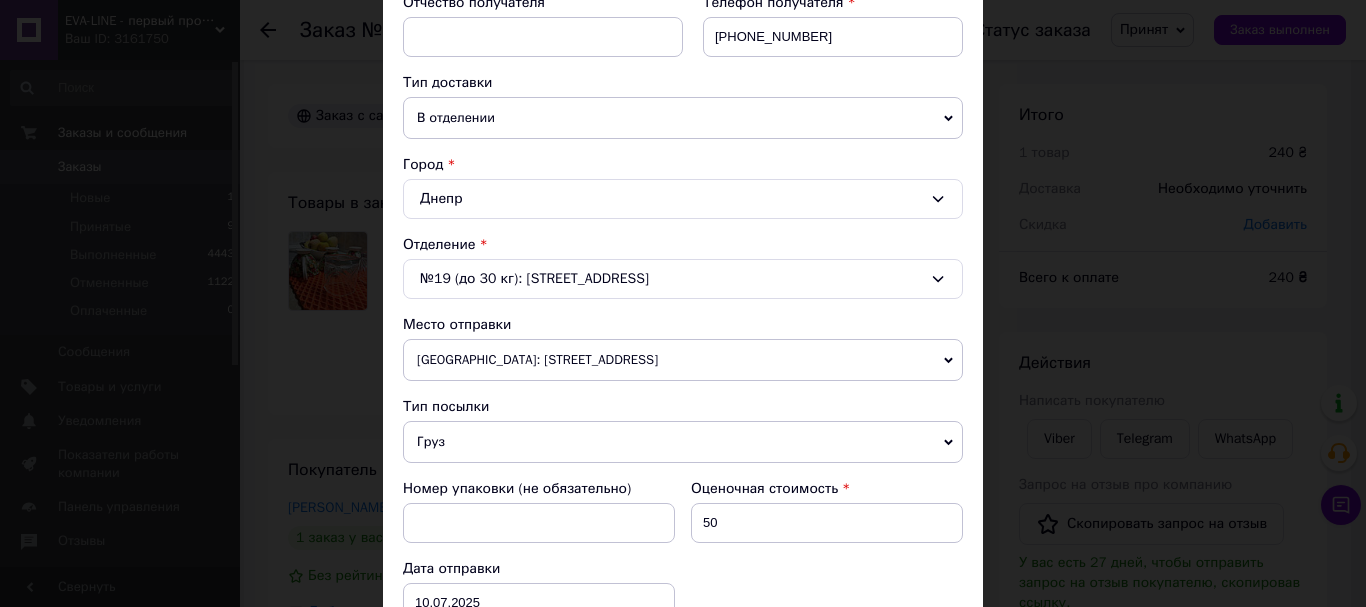 drag, startPoint x: 701, startPoint y: 561, endPoint x: 712, endPoint y: 552, distance: 14.21267 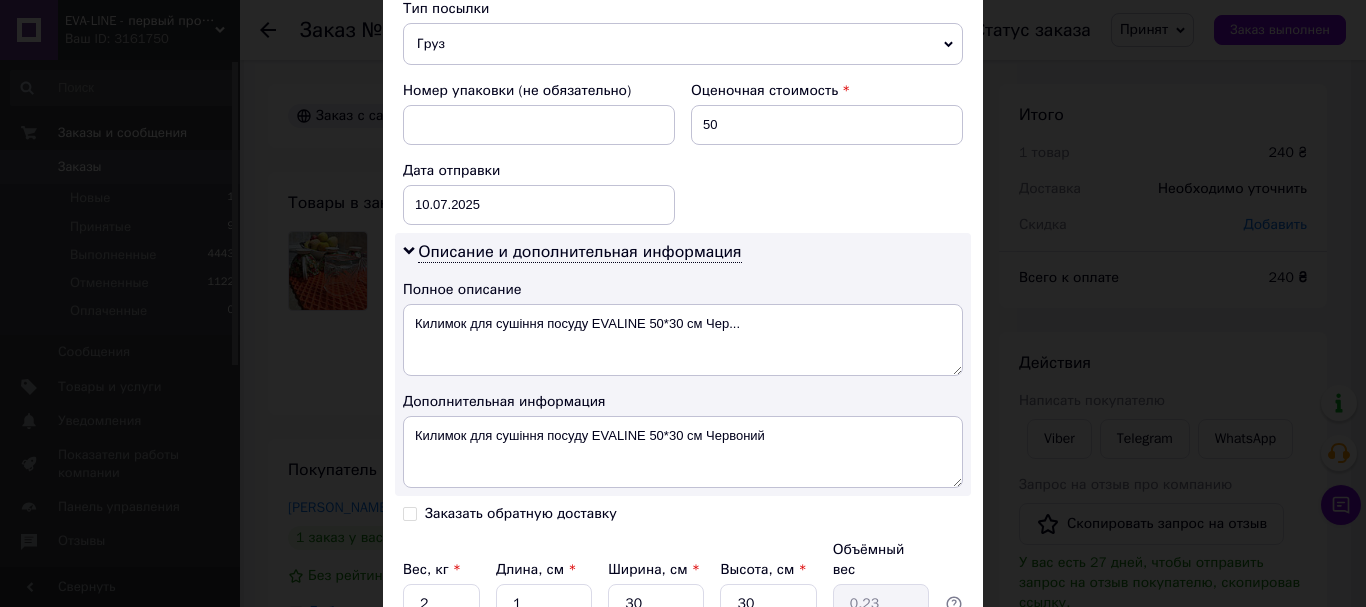 scroll, scrollTop: 800, scrollLeft: 0, axis: vertical 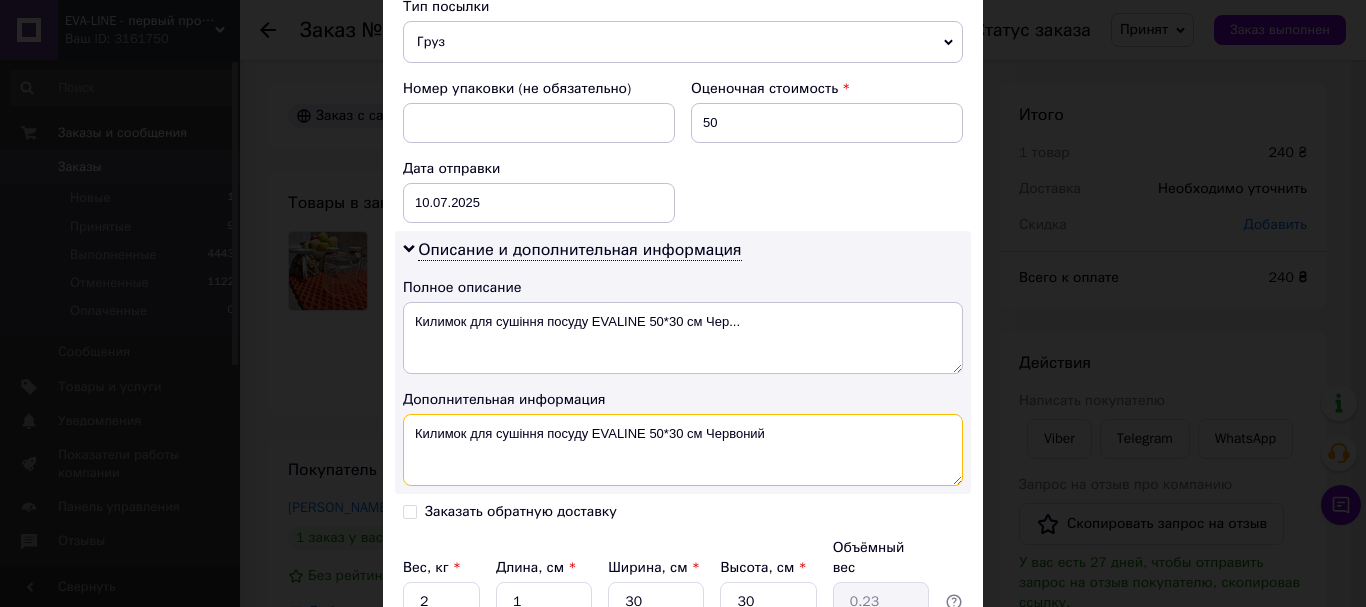 click on "Килимок для сушіння посуду EVALINE 50*30 см Червоний" at bounding box center (683, 450) 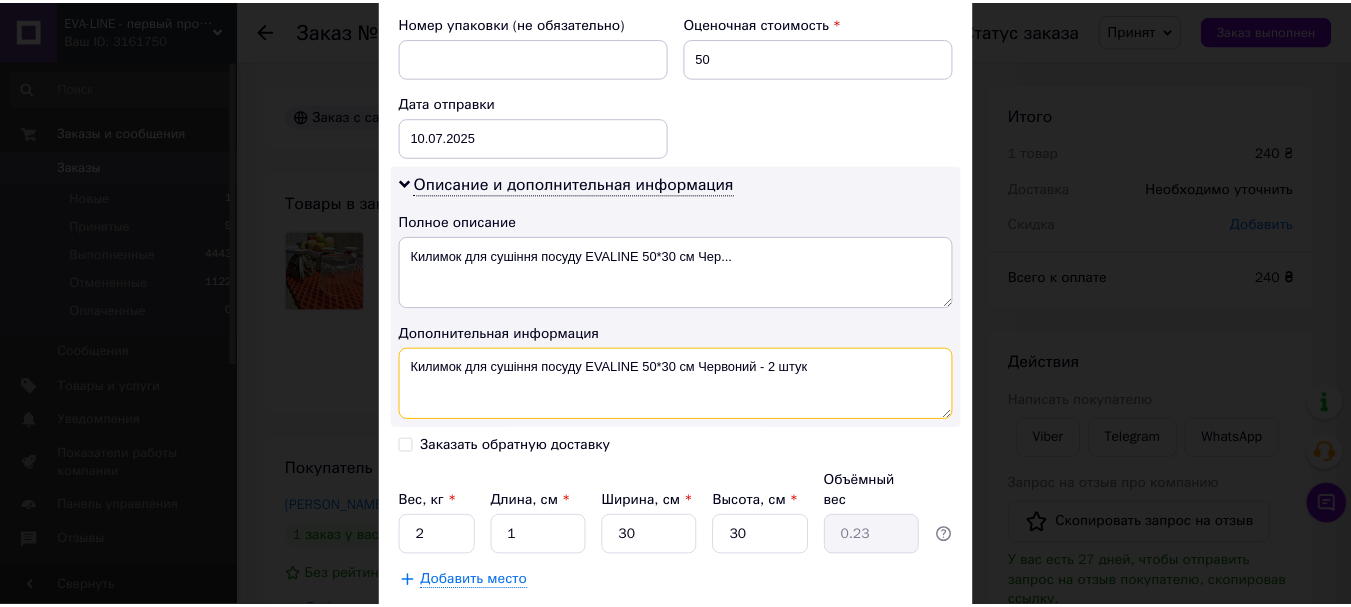 scroll, scrollTop: 900, scrollLeft: 0, axis: vertical 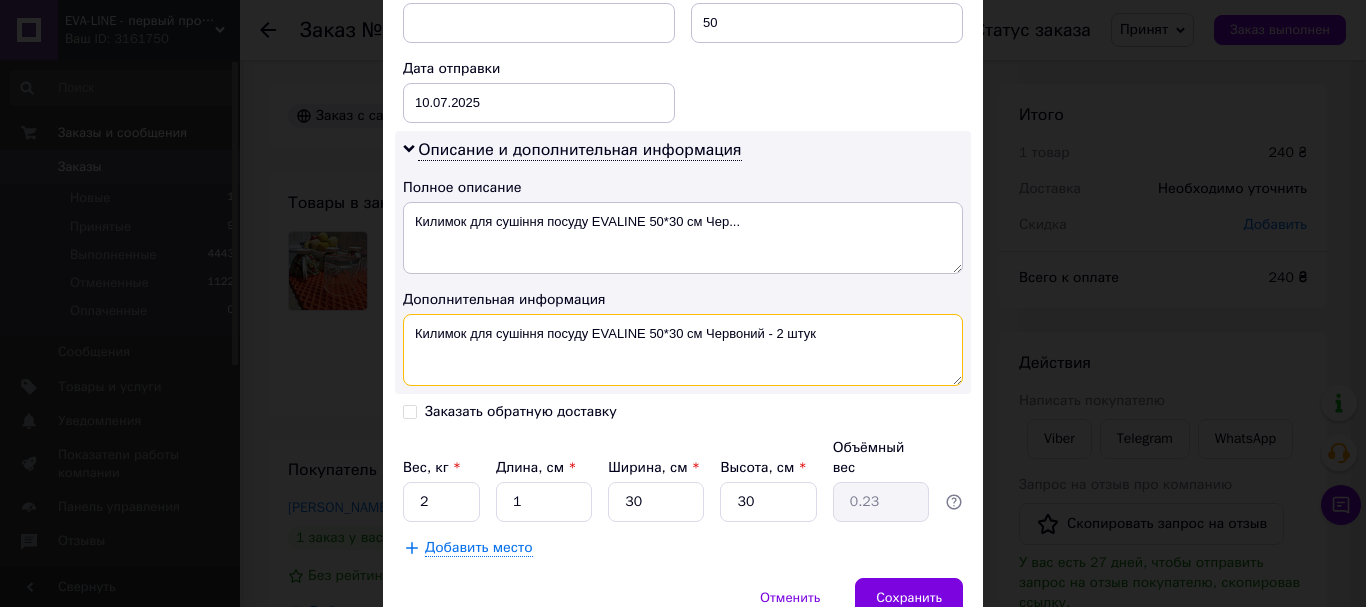 type on "Килимок для сушіння посуду EVALINE 50*30 см Червоний - 2 штук" 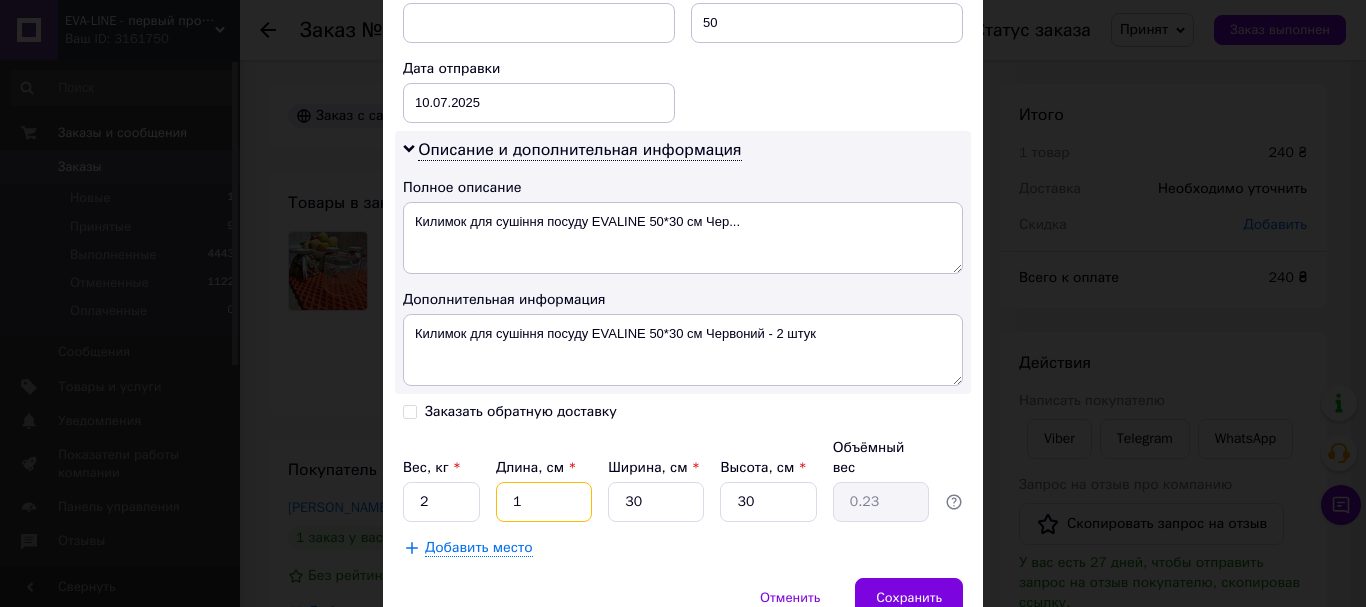 click on "1" at bounding box center [544, 502] 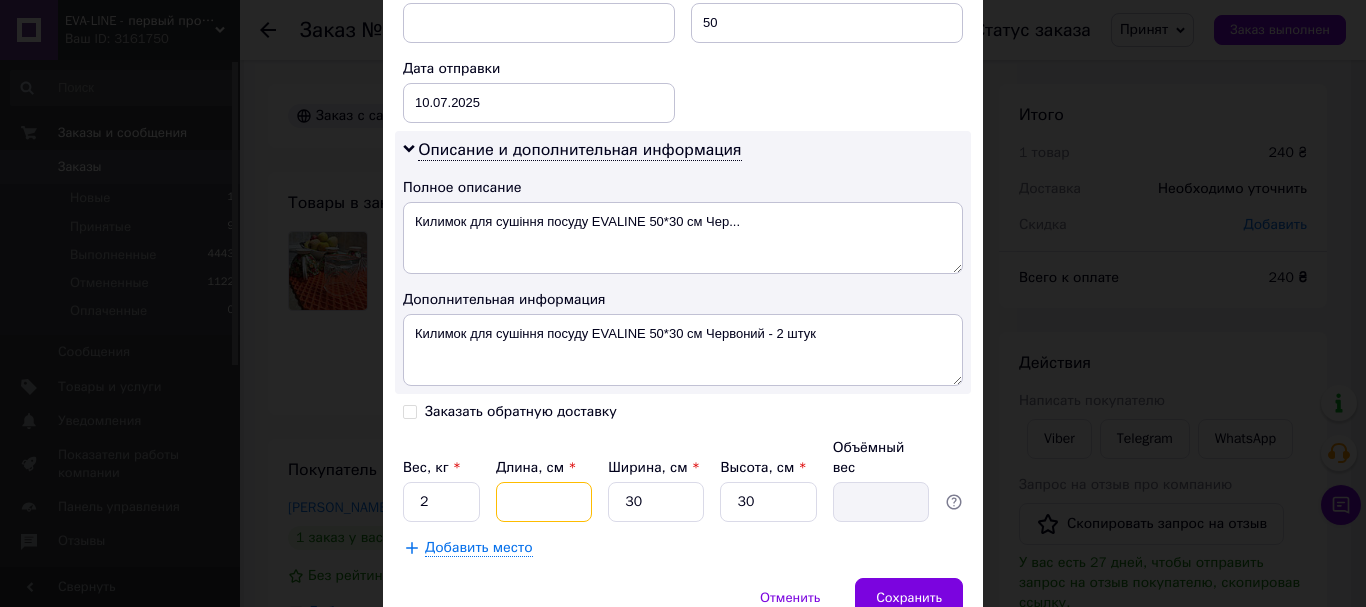 type 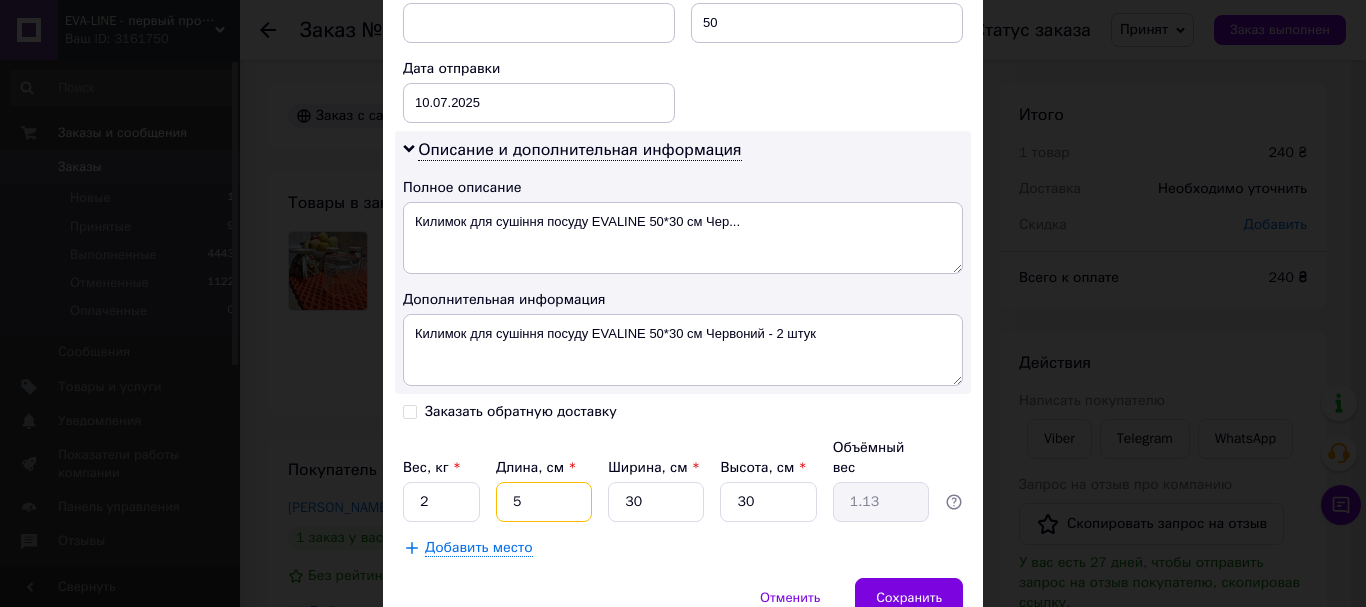 type on "50" 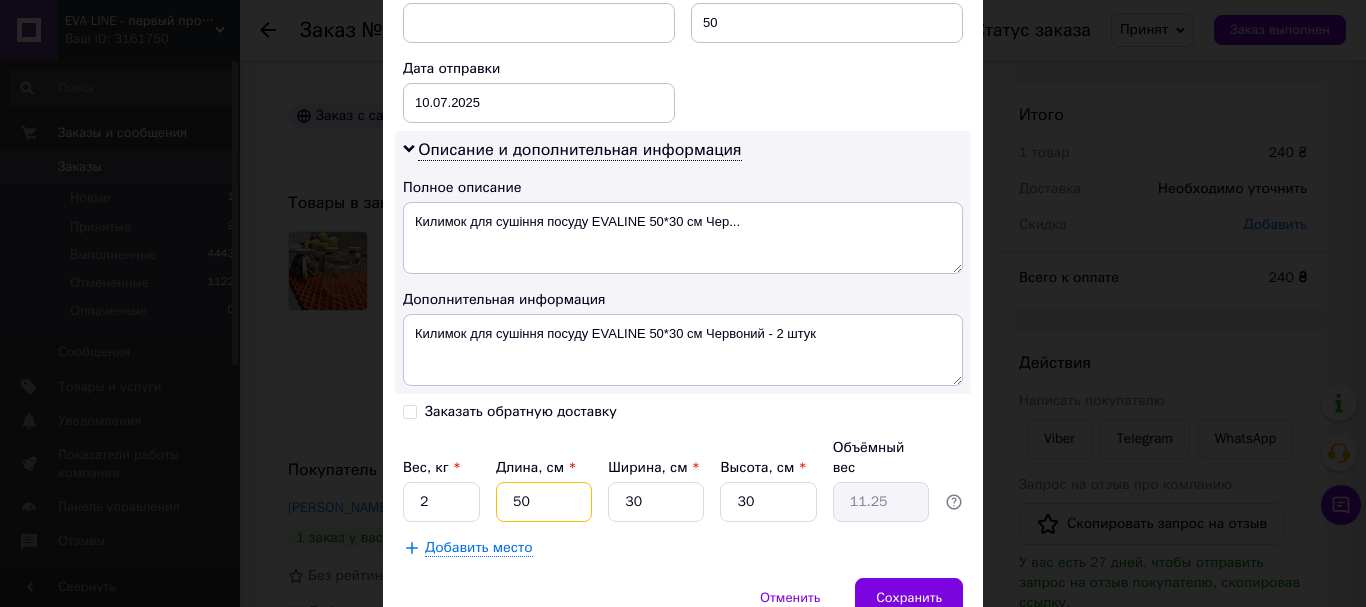 type on "50" 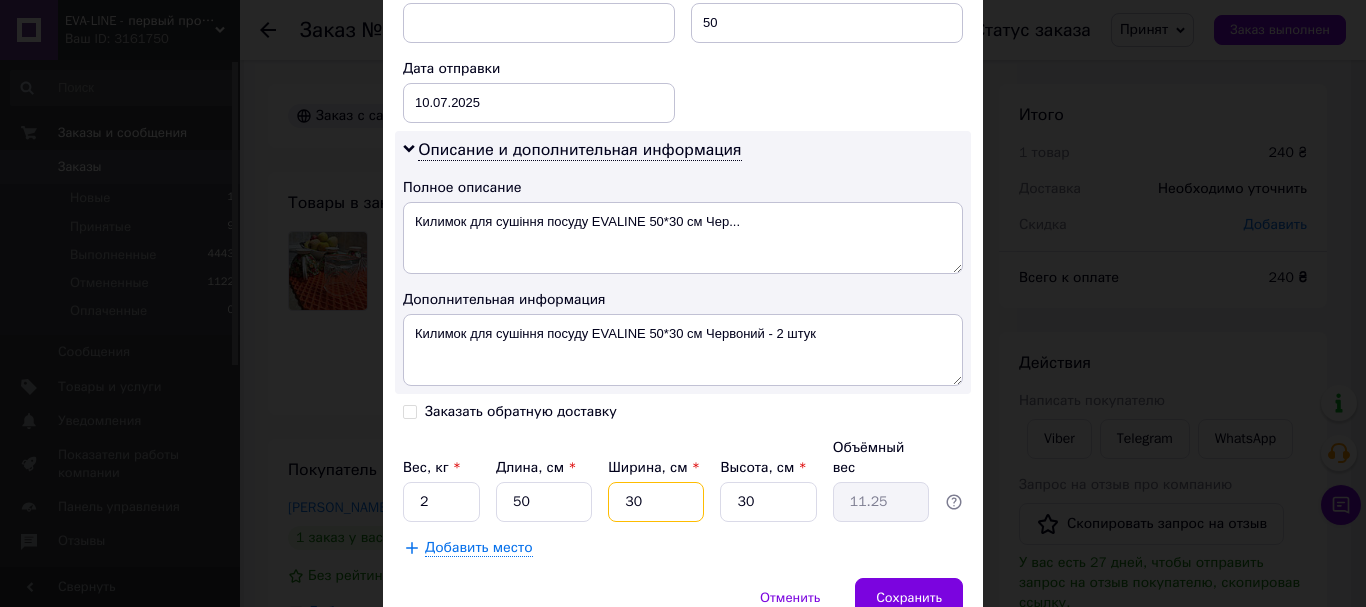 type on "3" 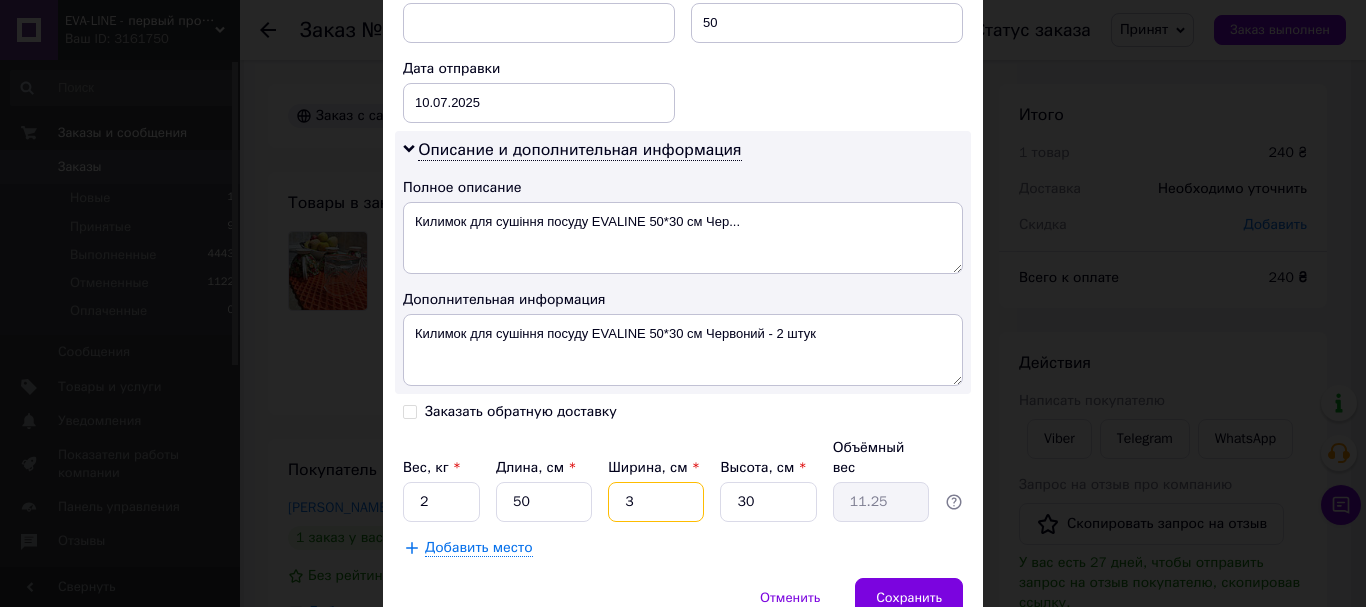type on "1.13" 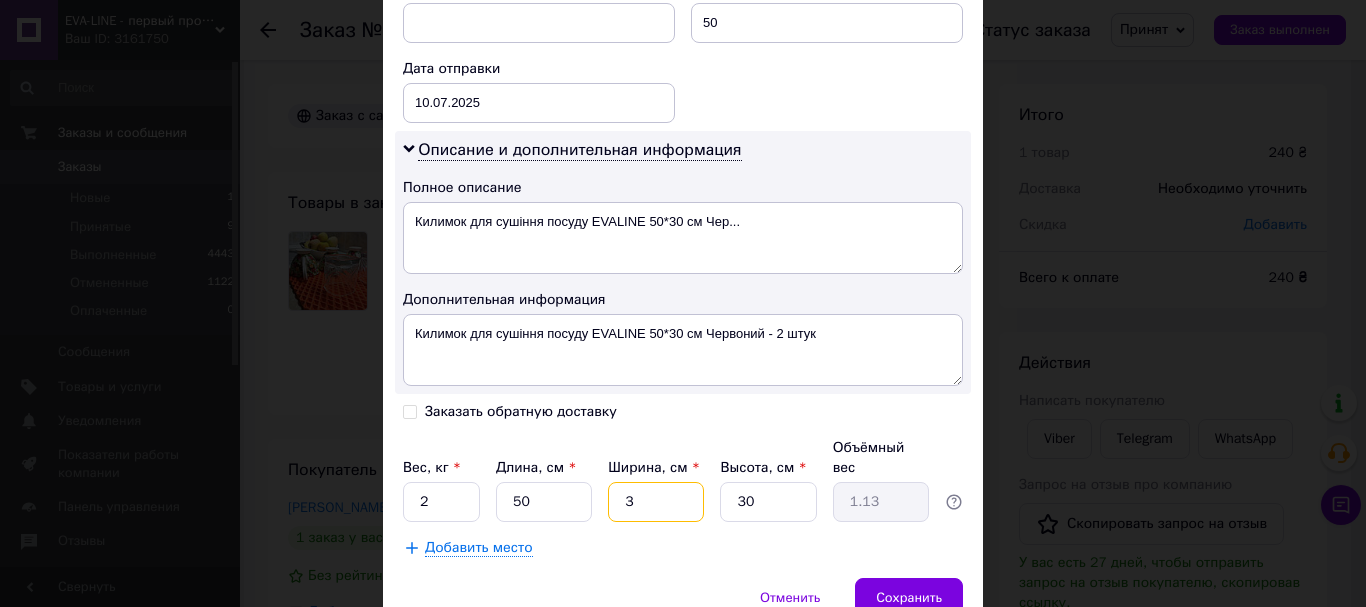 type on "30" 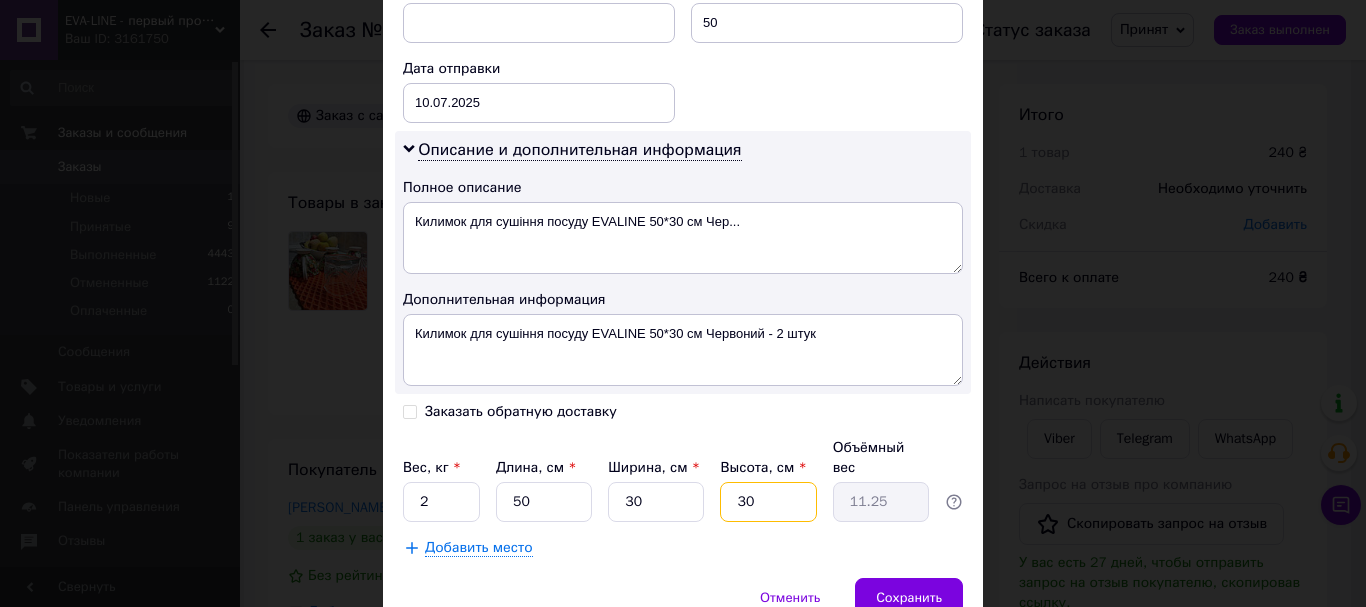 type on "2" 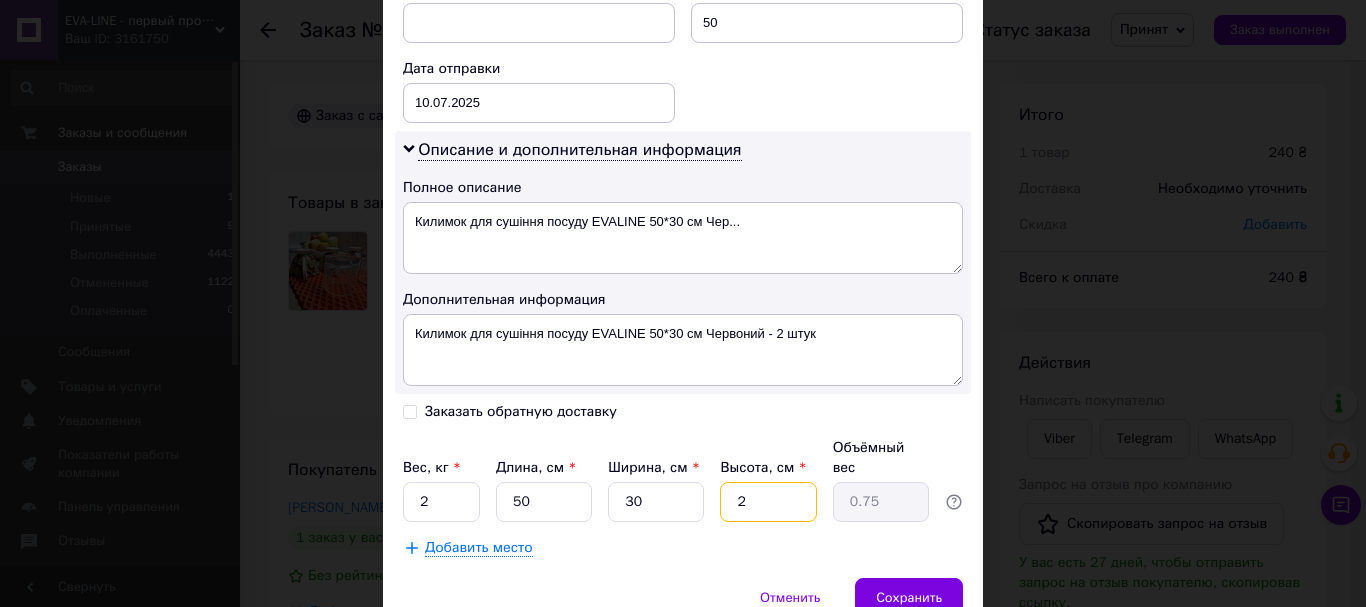type on "2" 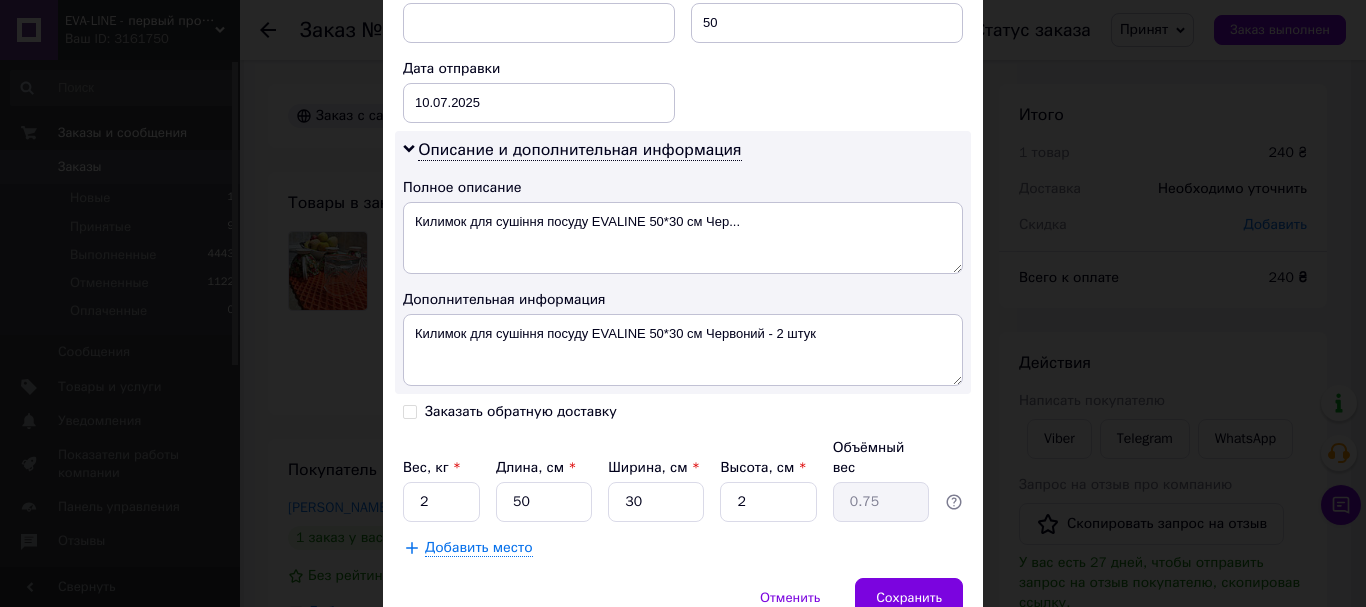 click on "Отменить   Сохранить" at bounding box center [683, 608] 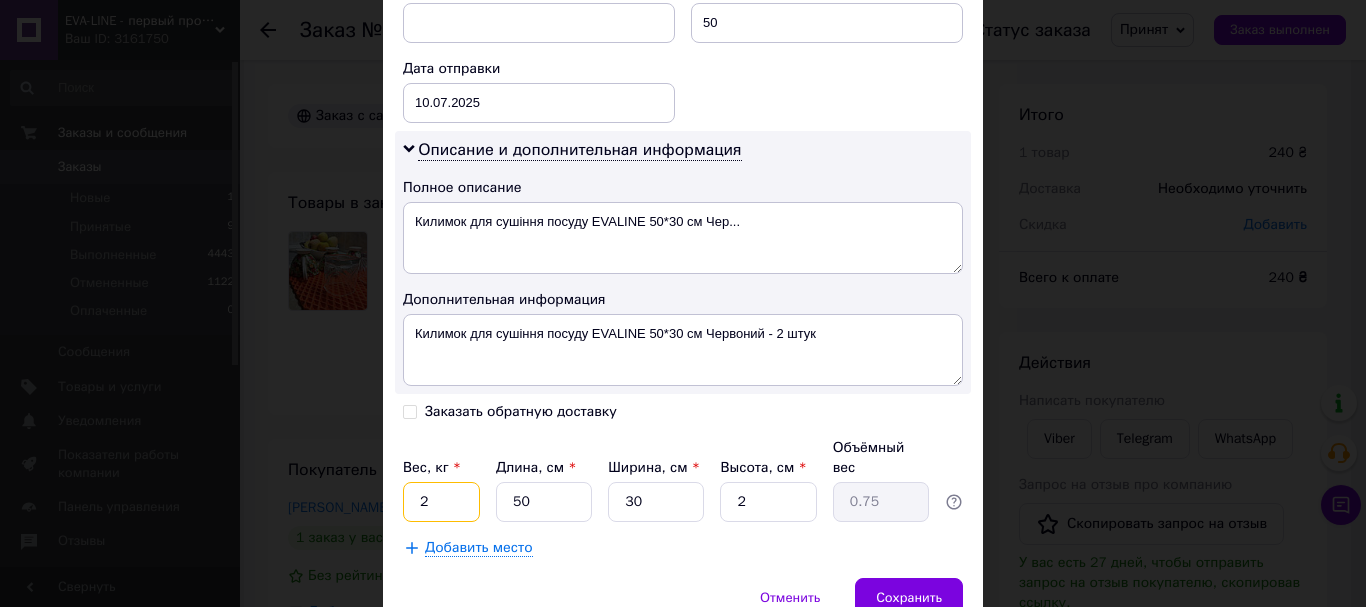 drag, startPoint x: 426, startPoint y: 475, endPoint x: 409, endPoint y: 465, distance: 19.723083 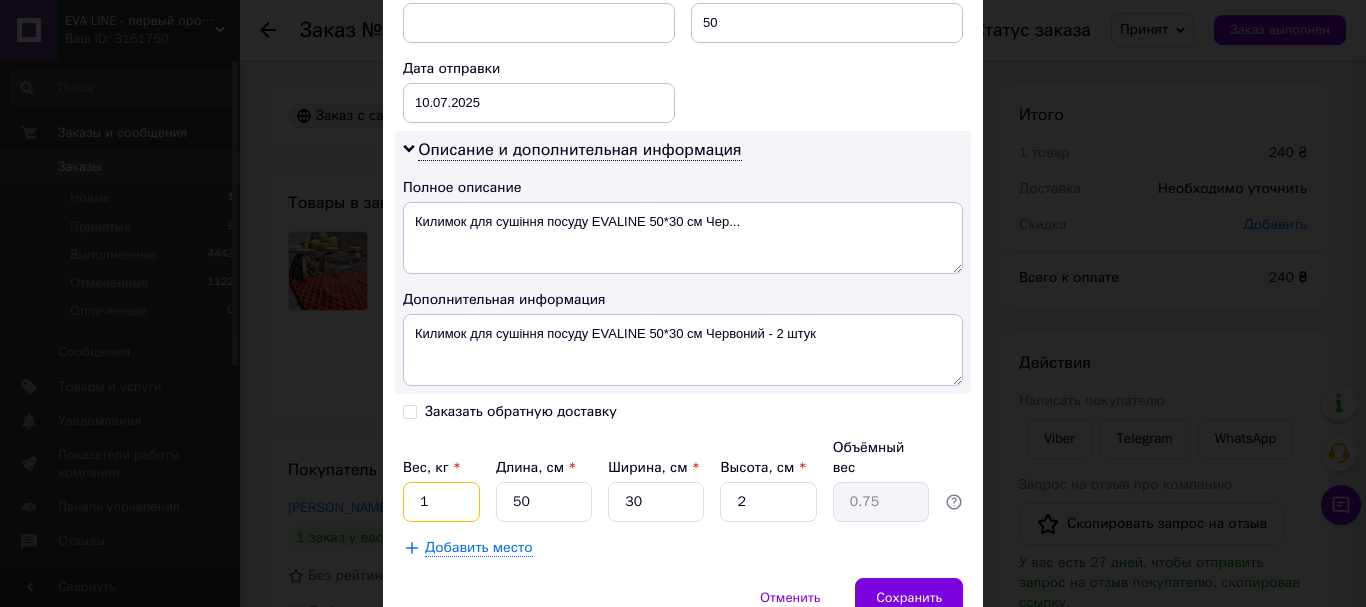 type on "1" 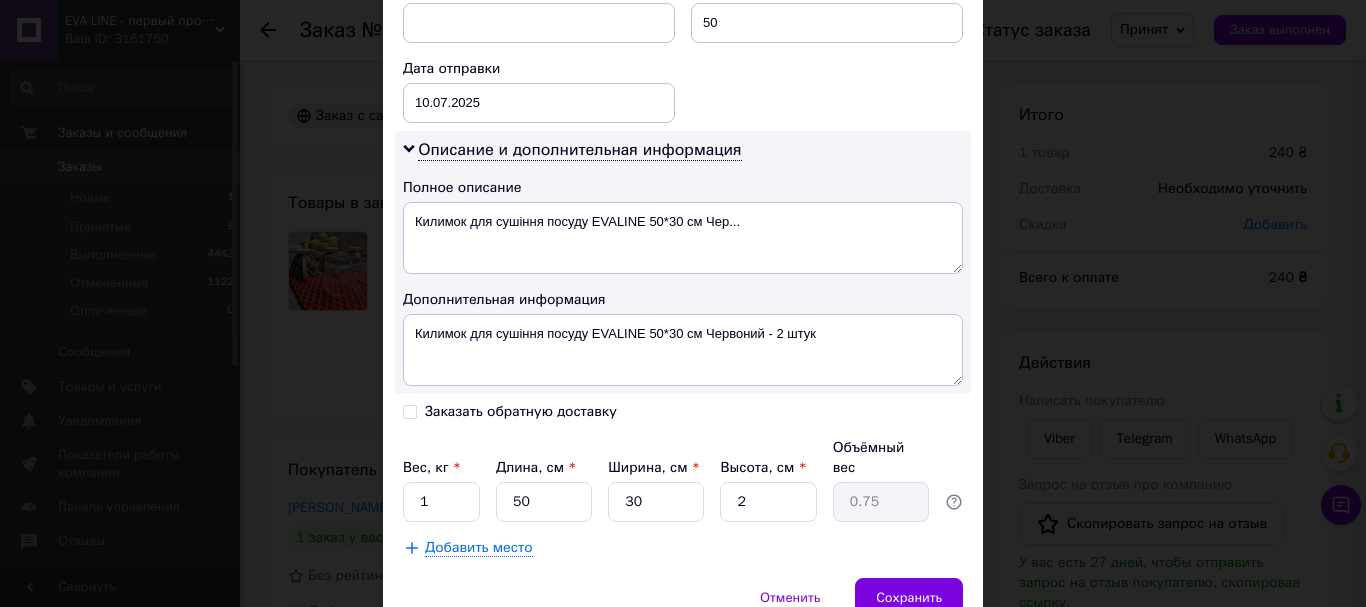 click on "Отменить   Сохранить" at bounding box center (683, 608) 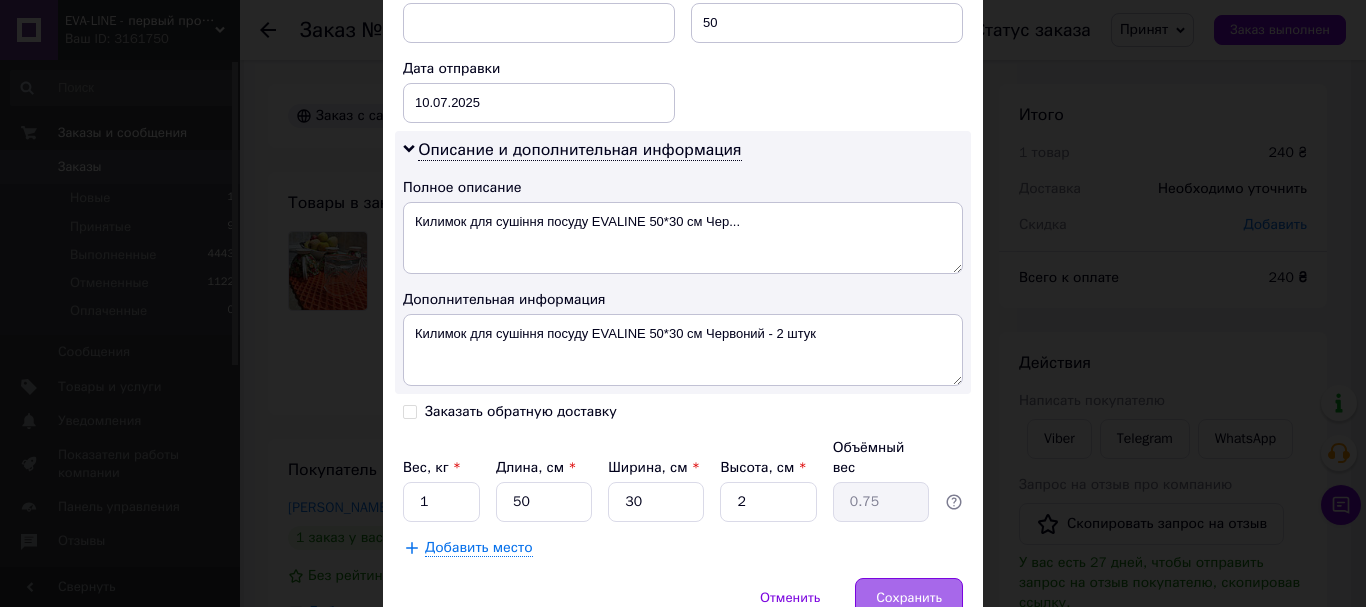click on "Сохранить" at bounding box center (909, 598) 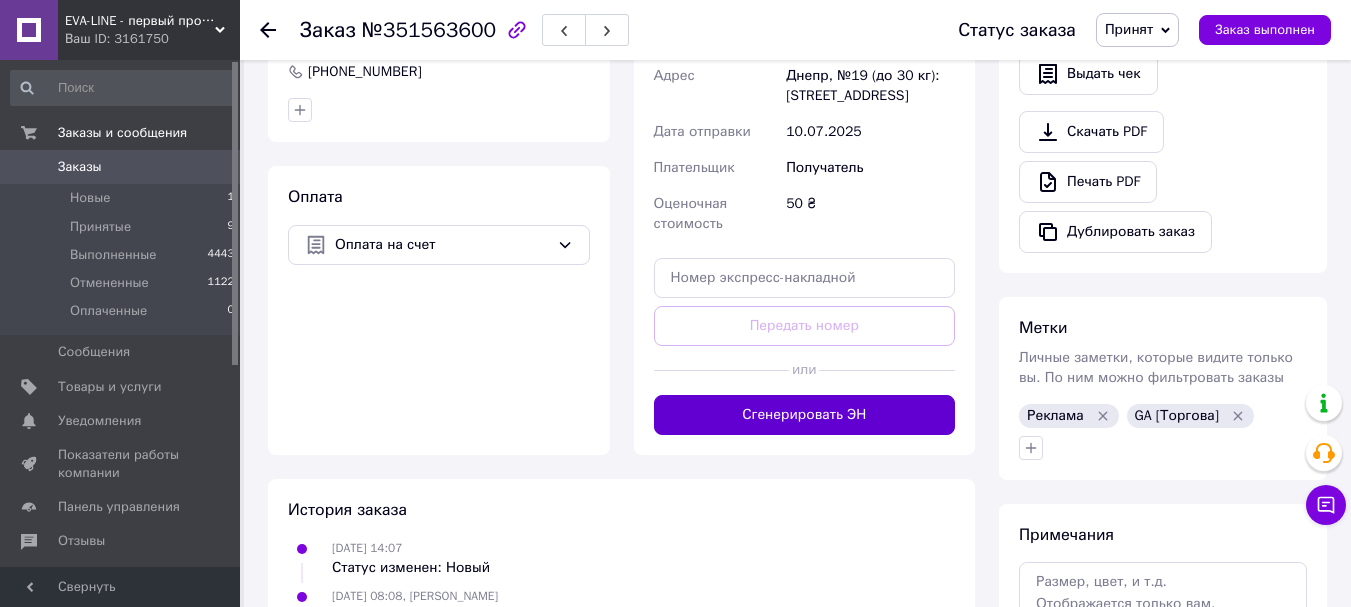 scroll, scrollTop: 600, scrollLeft: 0, axis: vertical 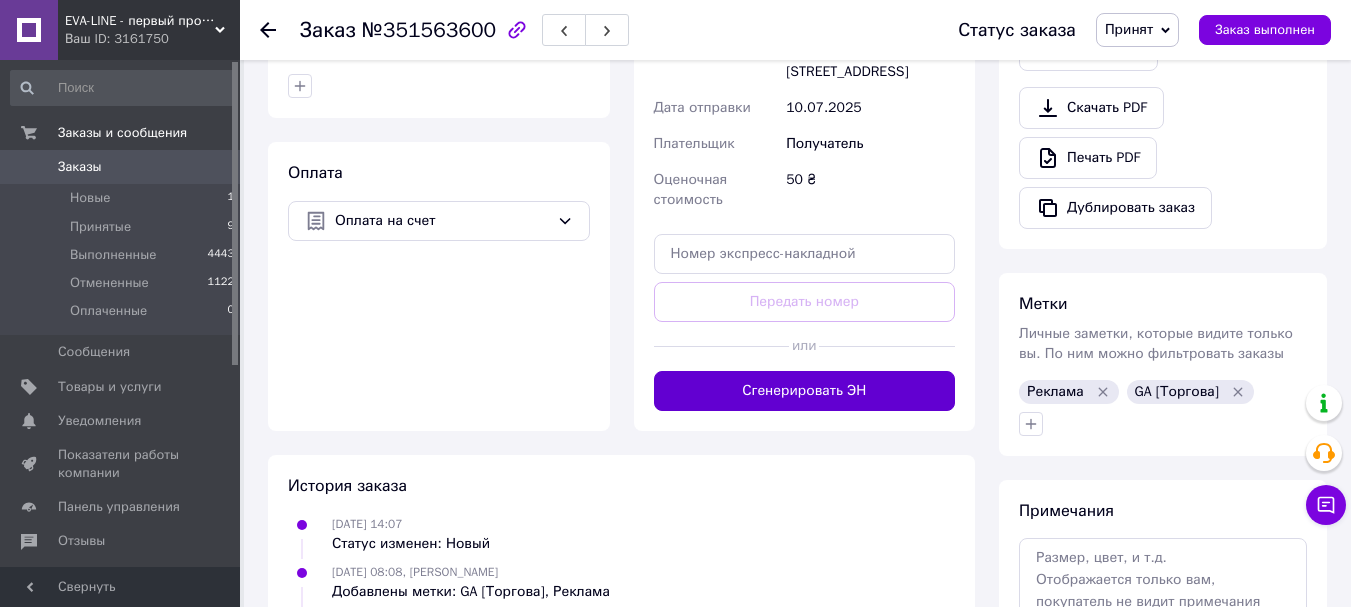 click on "Сгенерировать ЭН" at bounding box center (805, 391) 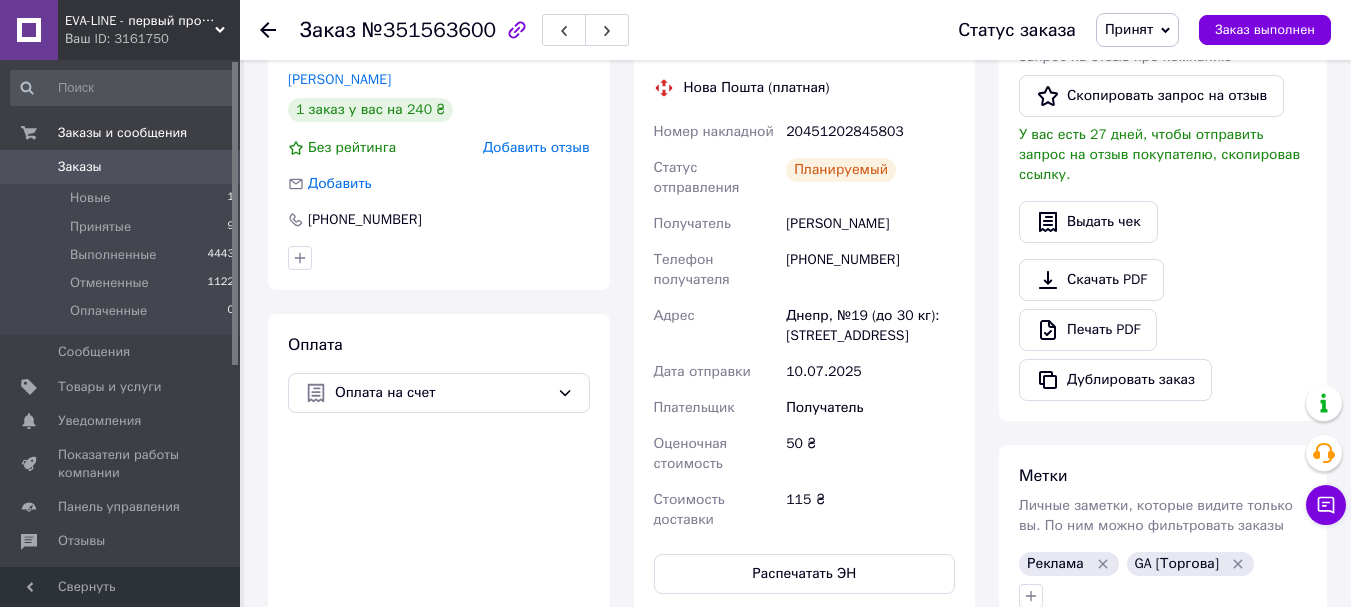 scroll, scrollTop: 400, scrollLeft: 0, axis: vertical 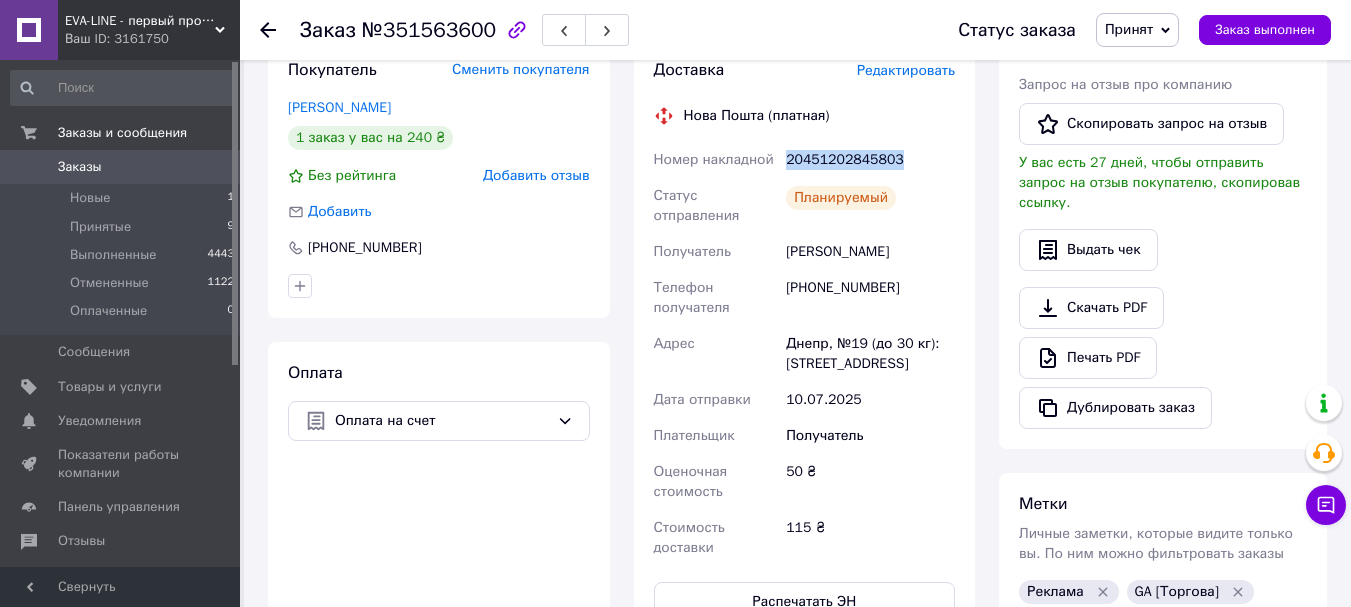 drag, startPoint x: 789, startPoint y: 138, endPoint x: 909, endPoint y: 140, distance: 120.01666 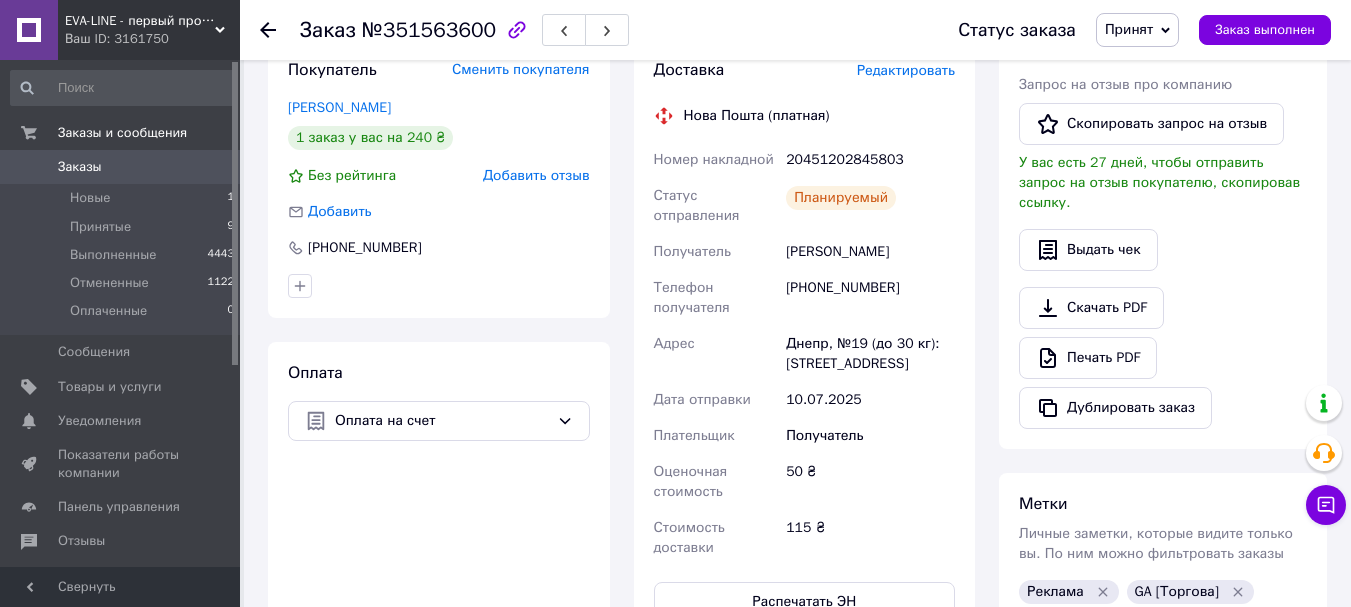 click 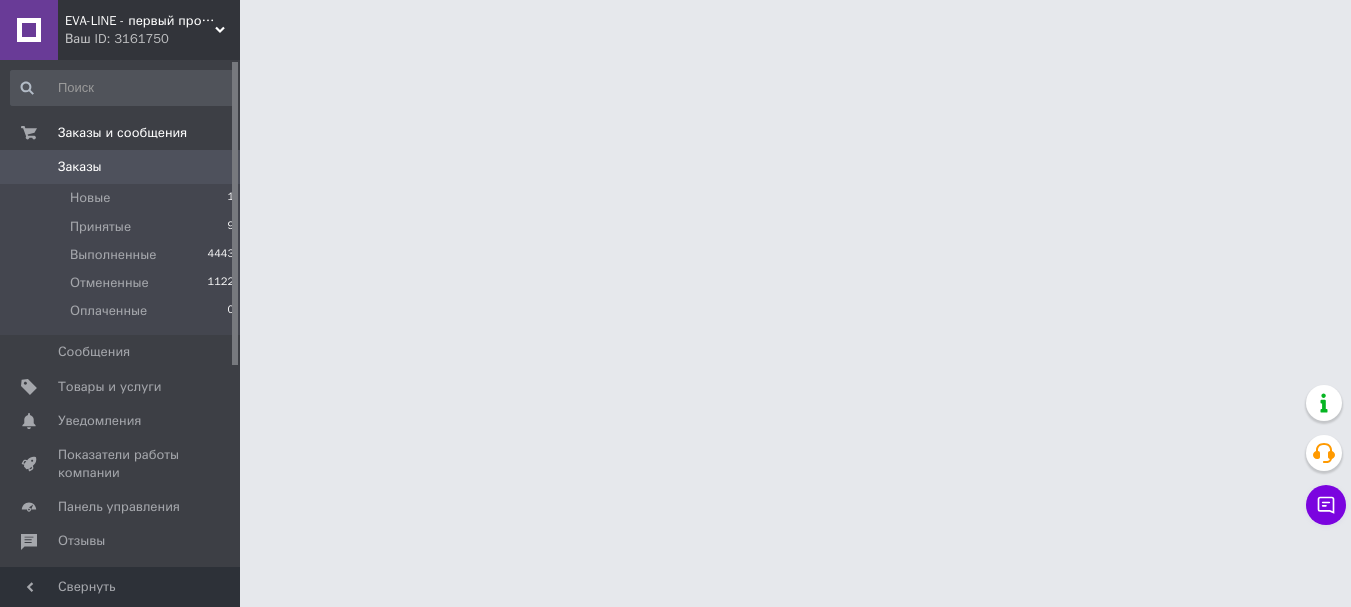 scroll, scrollTop: 0, scrollLeft: 0, axis: both 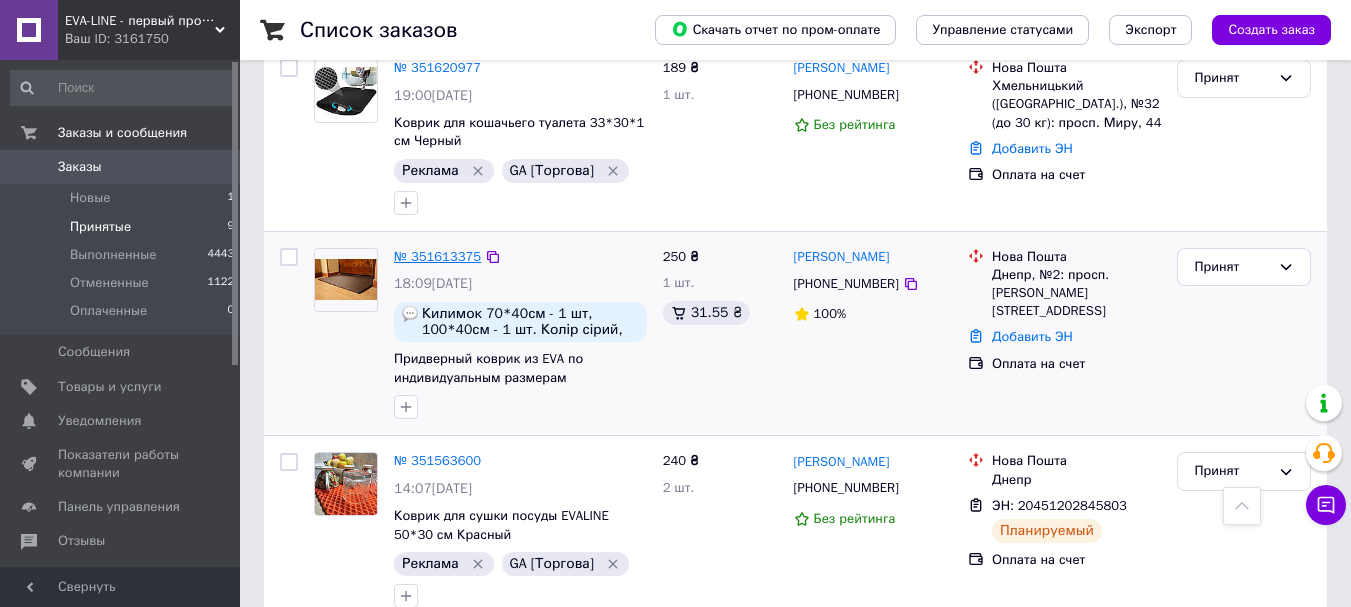 click on "№ 351613375" at bounding box center (437, 256) 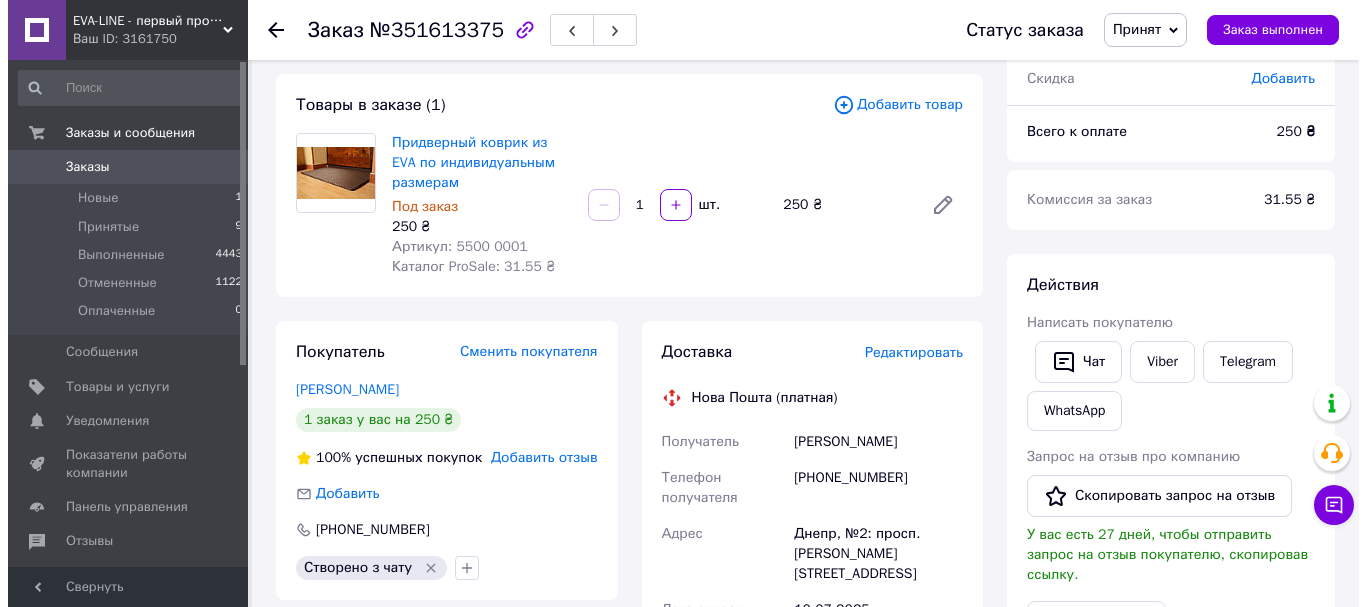 scroll, scrollTop: 128, scrollLeft: 0, axis: vertical 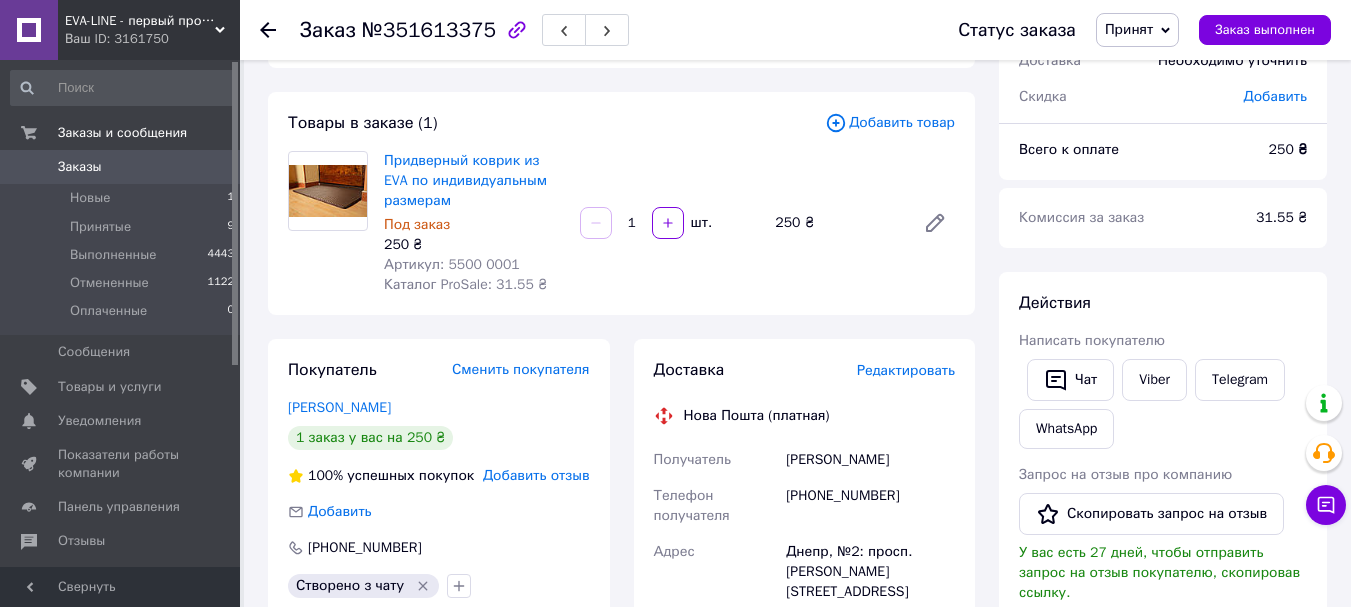 click on "Редактировать" at bounding box center (906, 370) 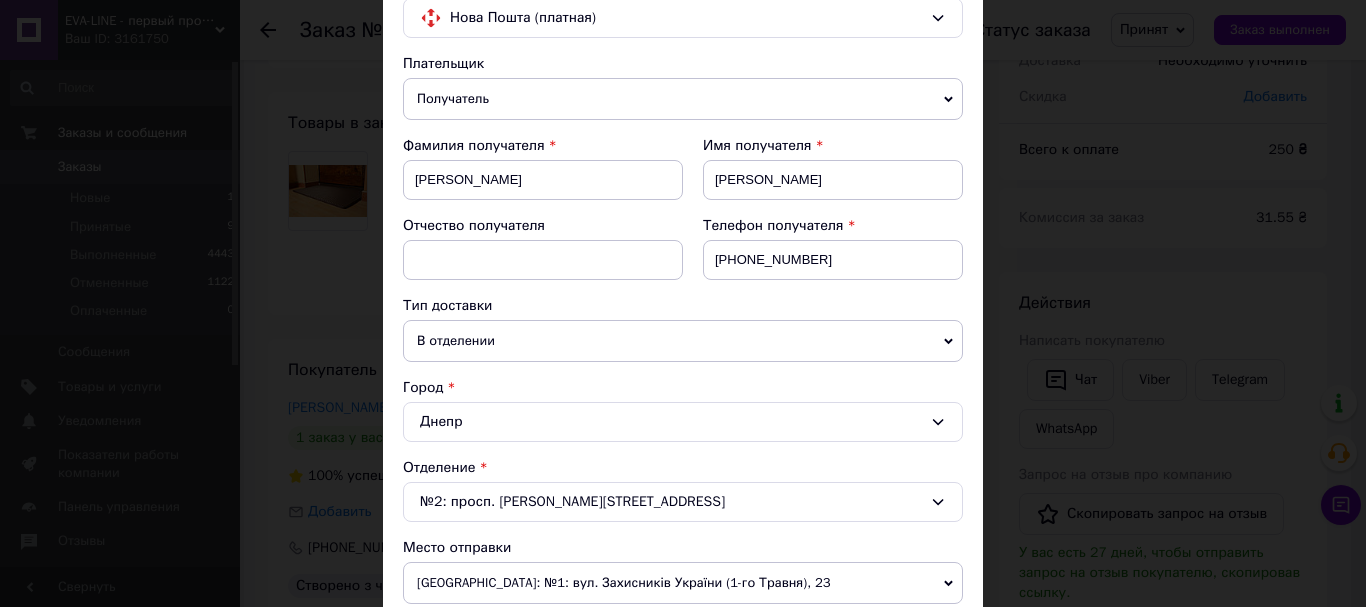 scroll, scrollTop: 300, scrollLeft: 0, axis: vertical 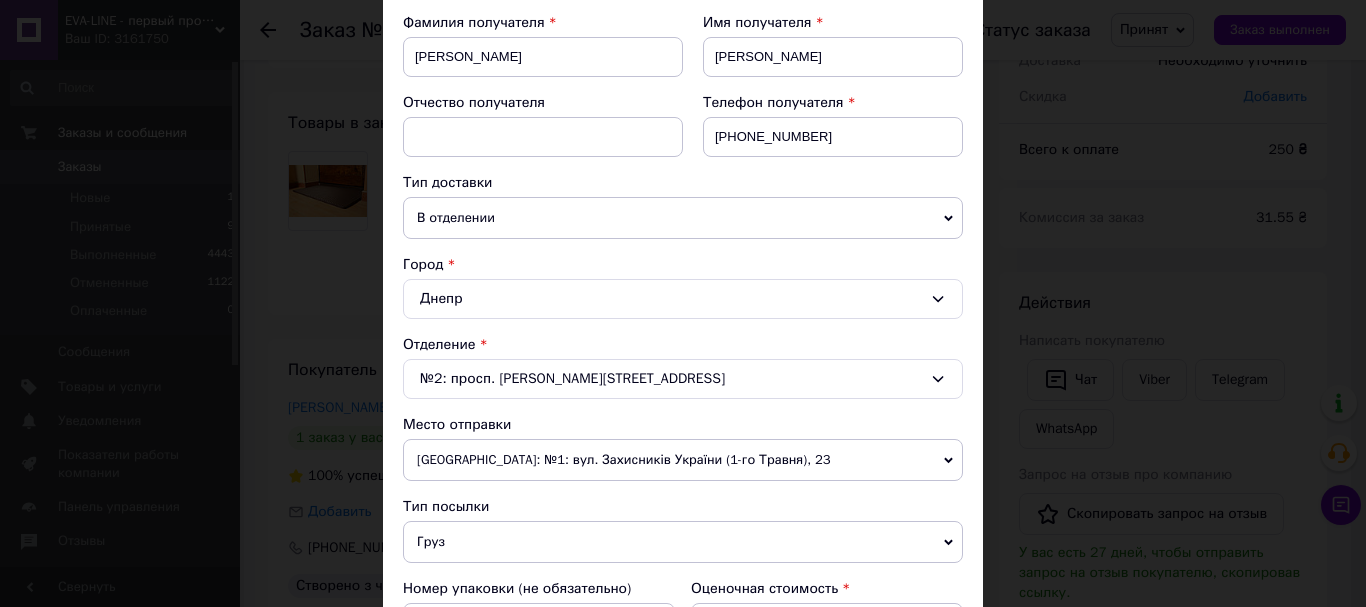 click on "[GEOGRAPHIC_DATA]: №1: вул. Захисників України (1-го Травня), 23" at bounding box center [683, 460] 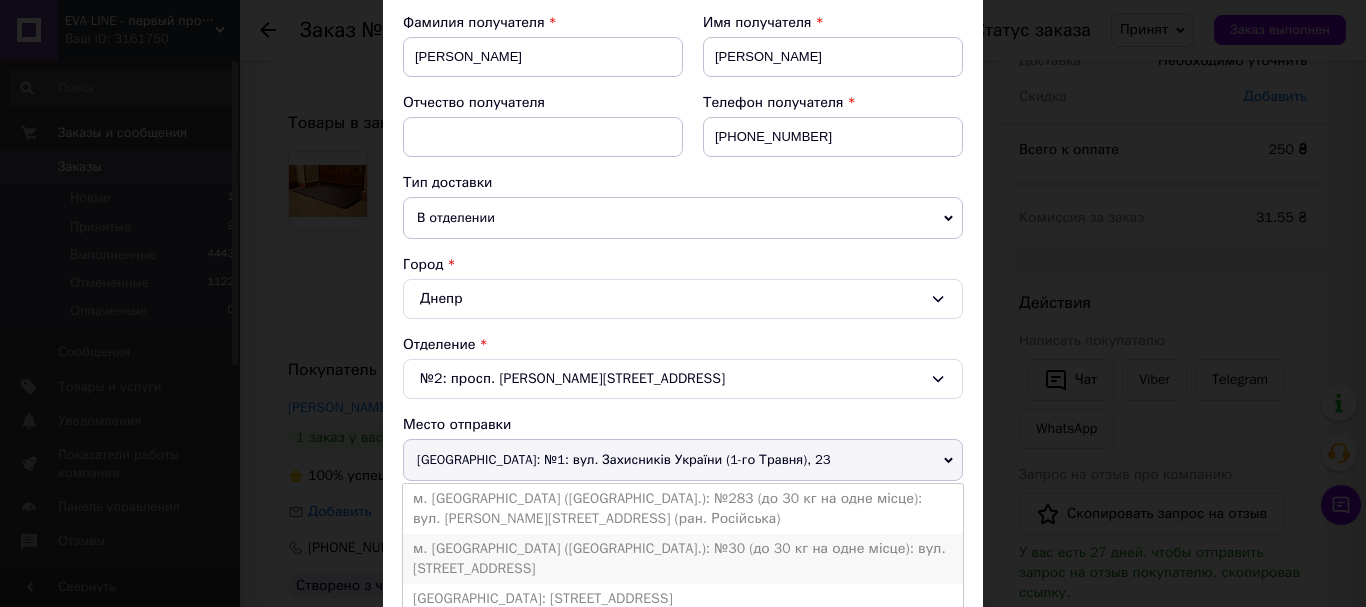 scroll, scrollTop: 400, scrollLeft: 0, axis: vertical 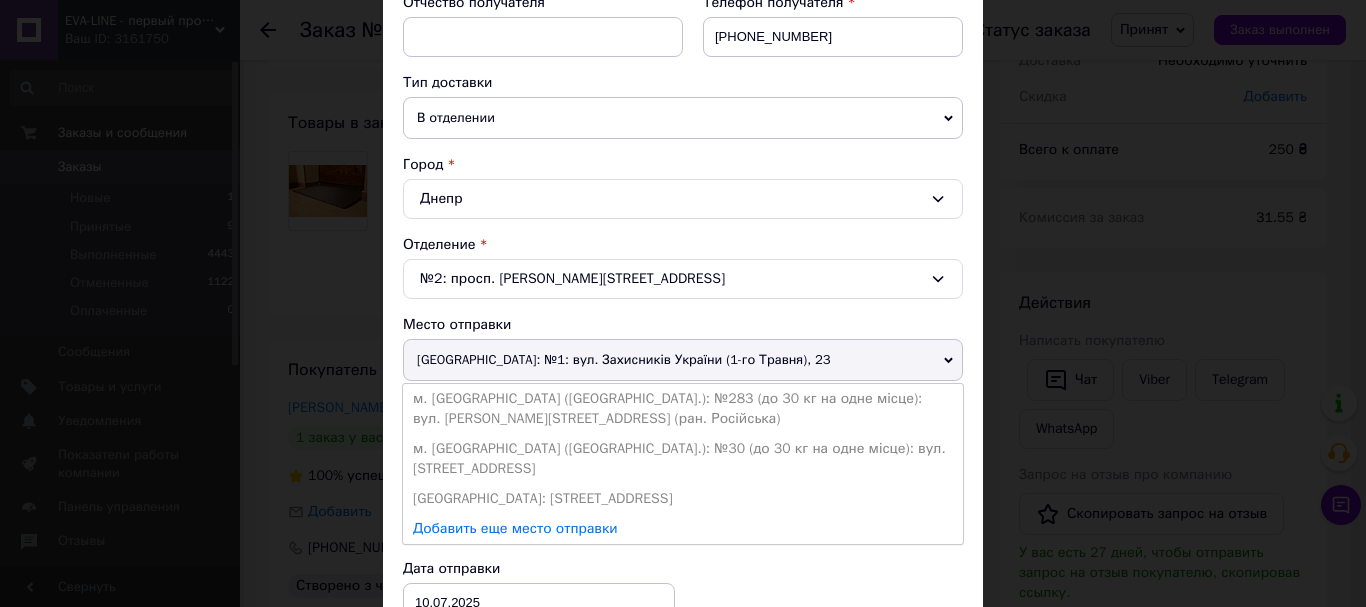 click on "[GEOGRAPHIC_DATA]: [STREET_ADDRESS]" at bounding box center (683, 499) 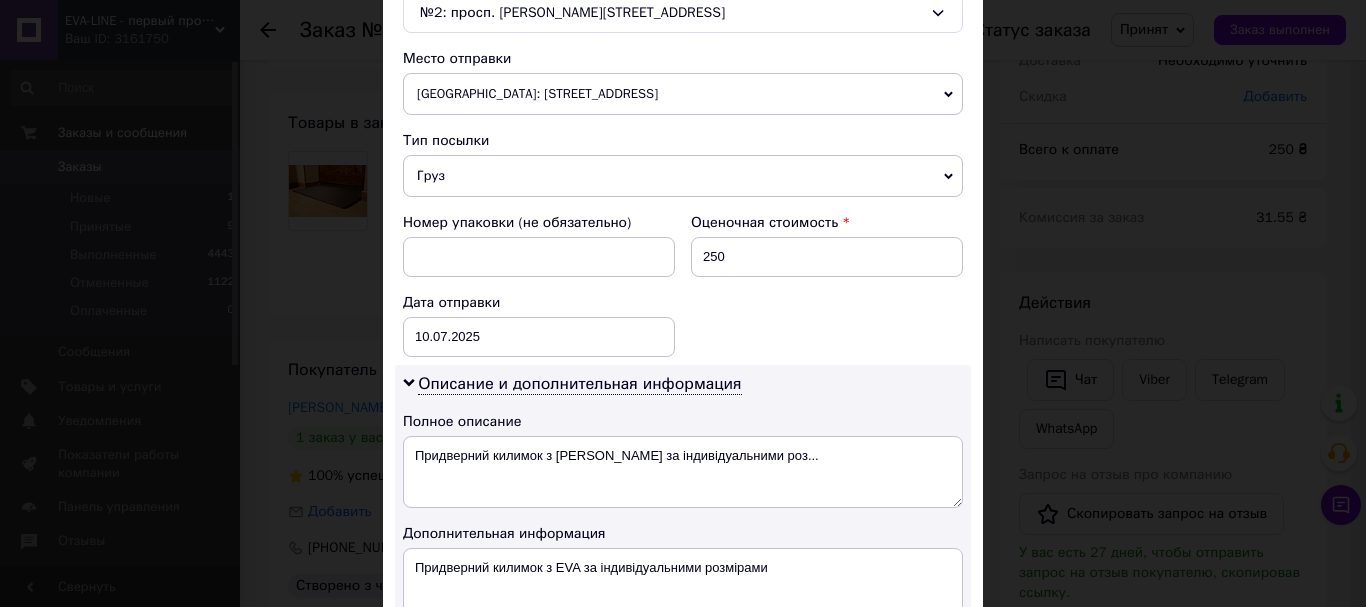 scroll, scrollTop: 700, scrollLeft: 0, axis: vertical 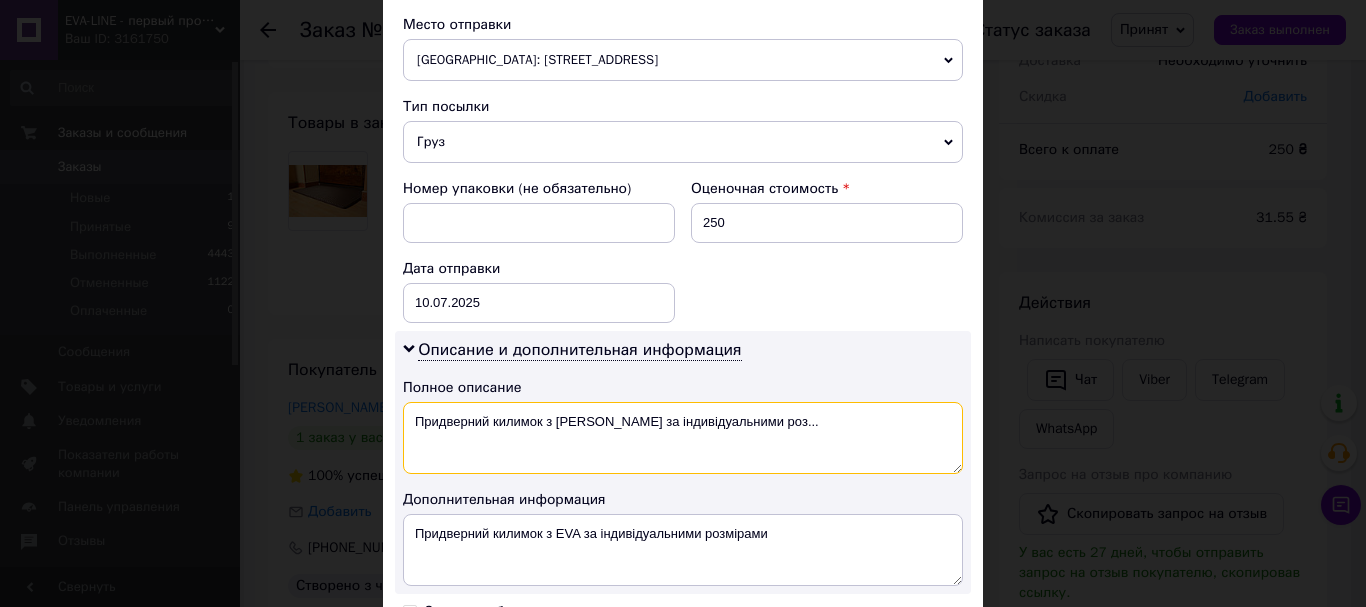drag, startPoint x: 408, startPoint y: 422, endPoint x: 734, endPoint y: 439, distance: 326.44296 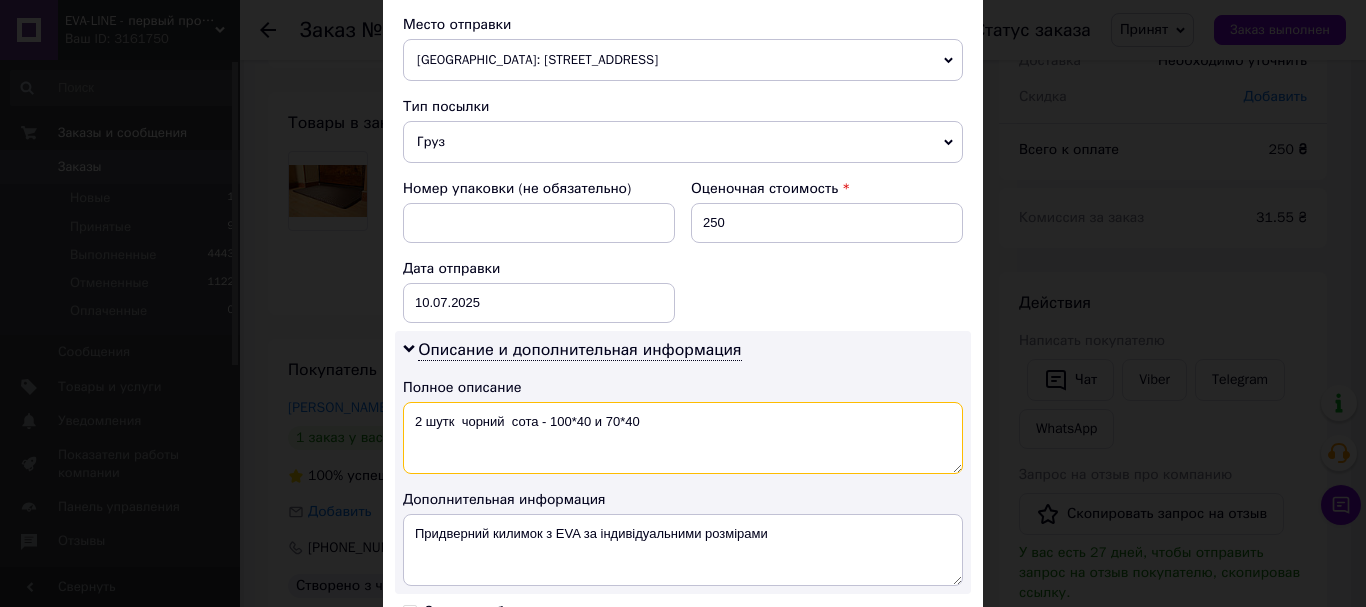 type on "2 шутк  чорний  сота - 100*40 и 70*40" 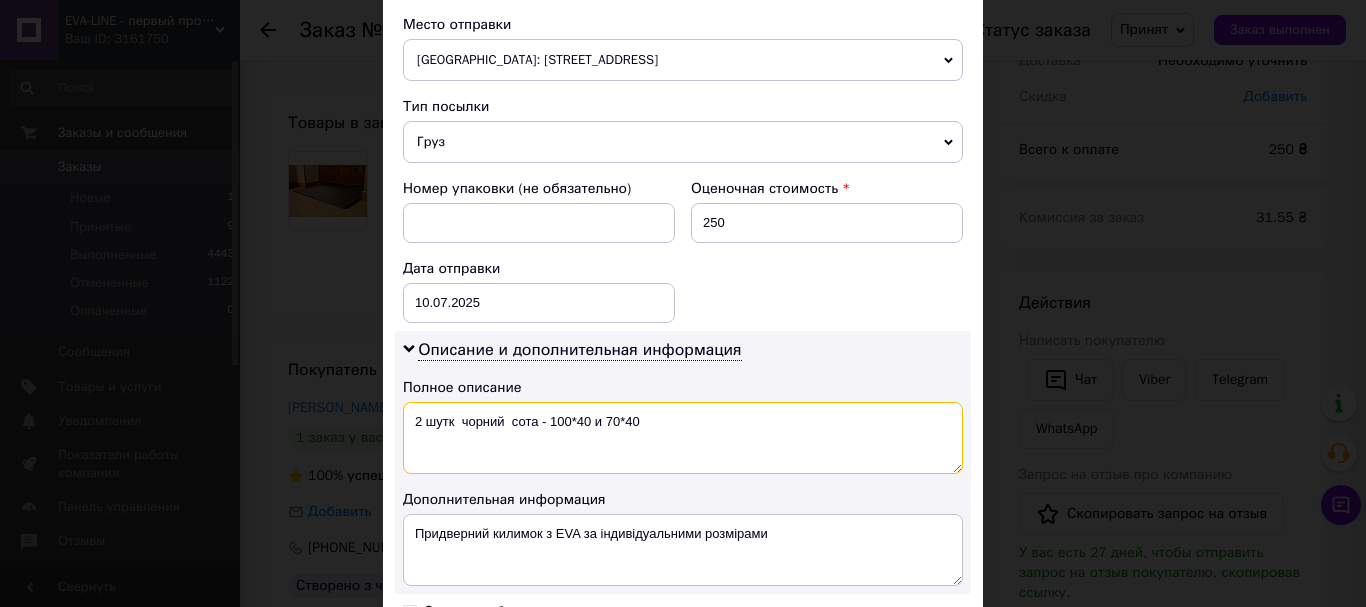 drag, startPoint x: 642, startPoint y: 422, endPoint x: 371, endPoint y: 439, distance: 271.53268 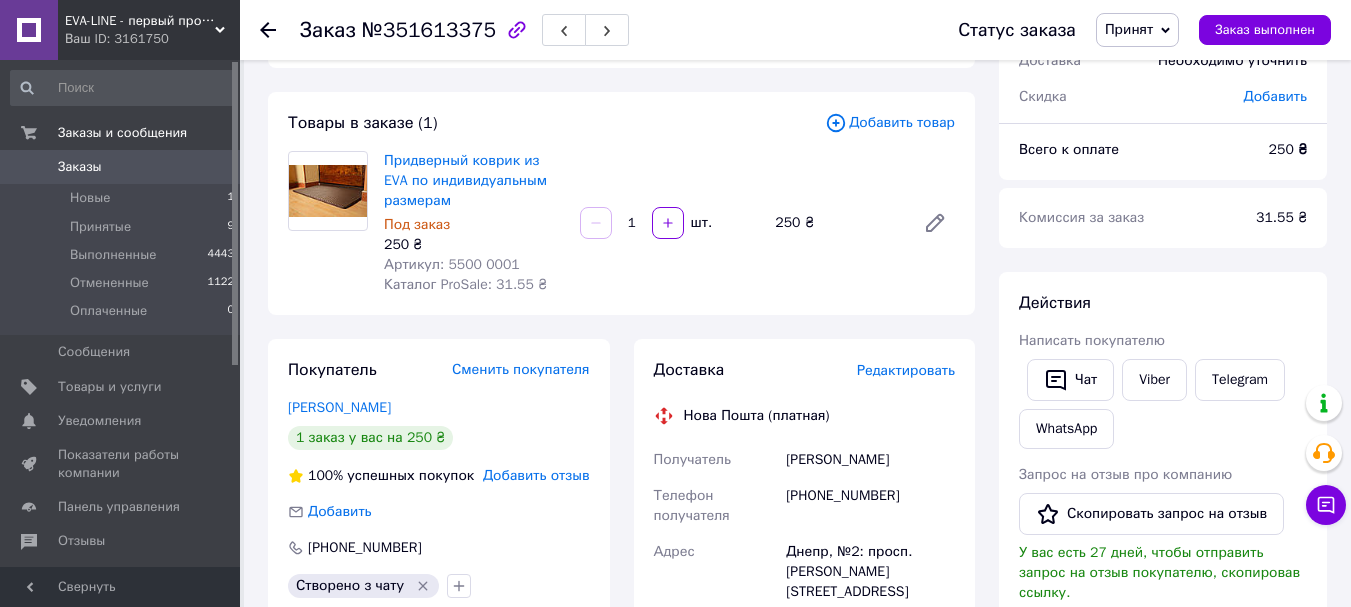 click on "Редактировать" at bounding box center (906, 370) 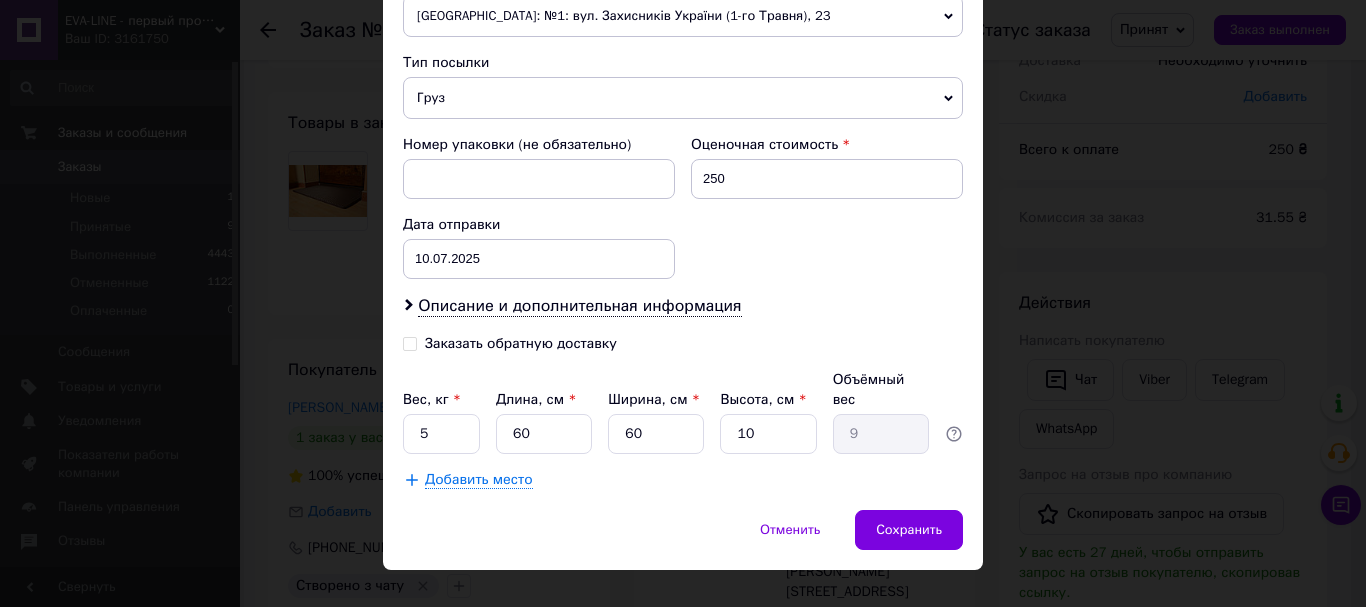 scroll, scrollTop: 757, scrollLeft: 0, axis: vertical 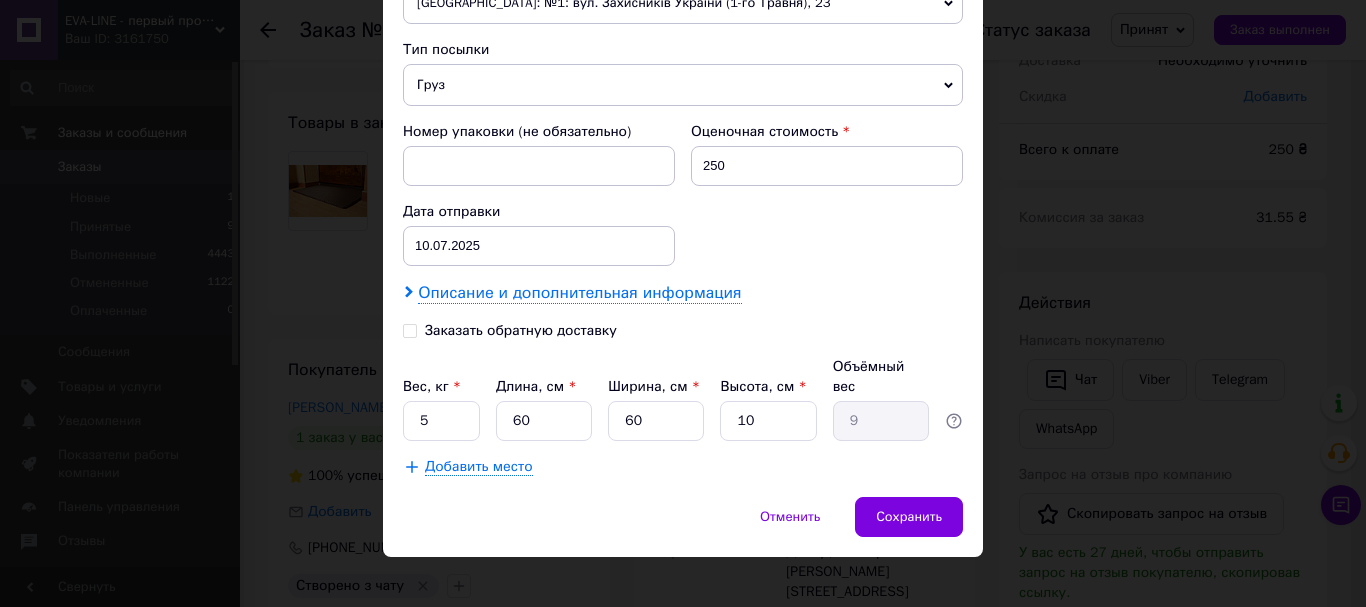 click on "Описание и дополнительная информация" at bounding box center (579, 293) 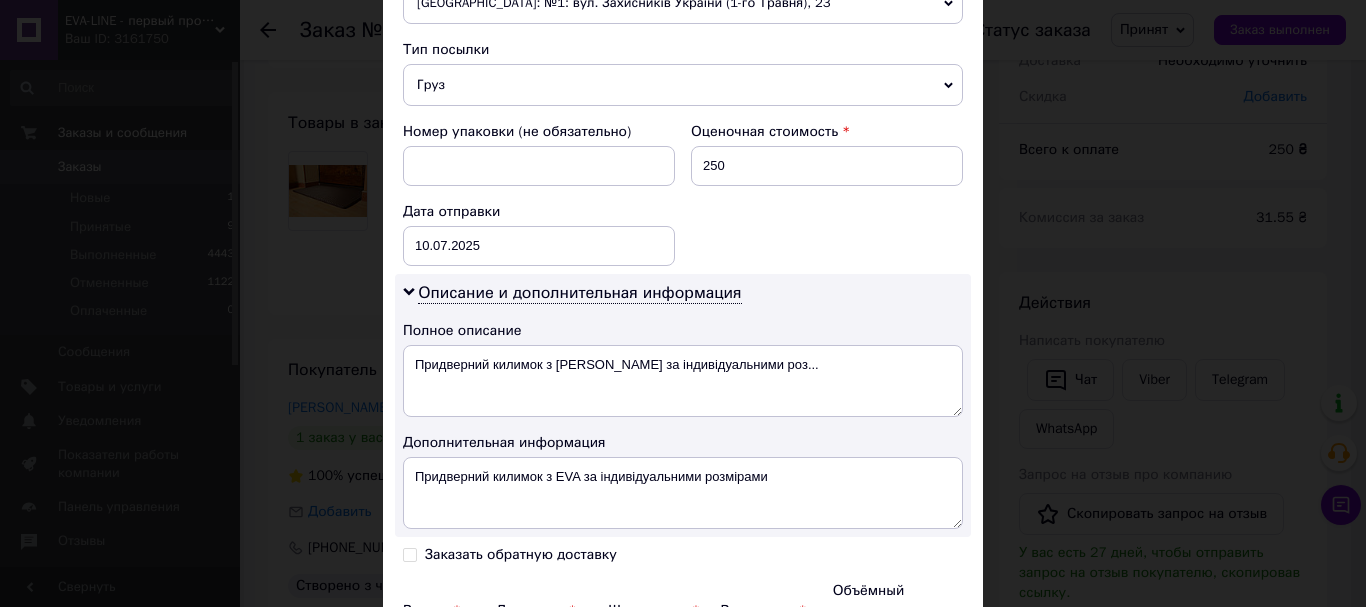 click on "[GEOGRAPHIC_DATA]: №1: вул. Захисників України (1-го Травня), 23" at bounding box center [683, 3] 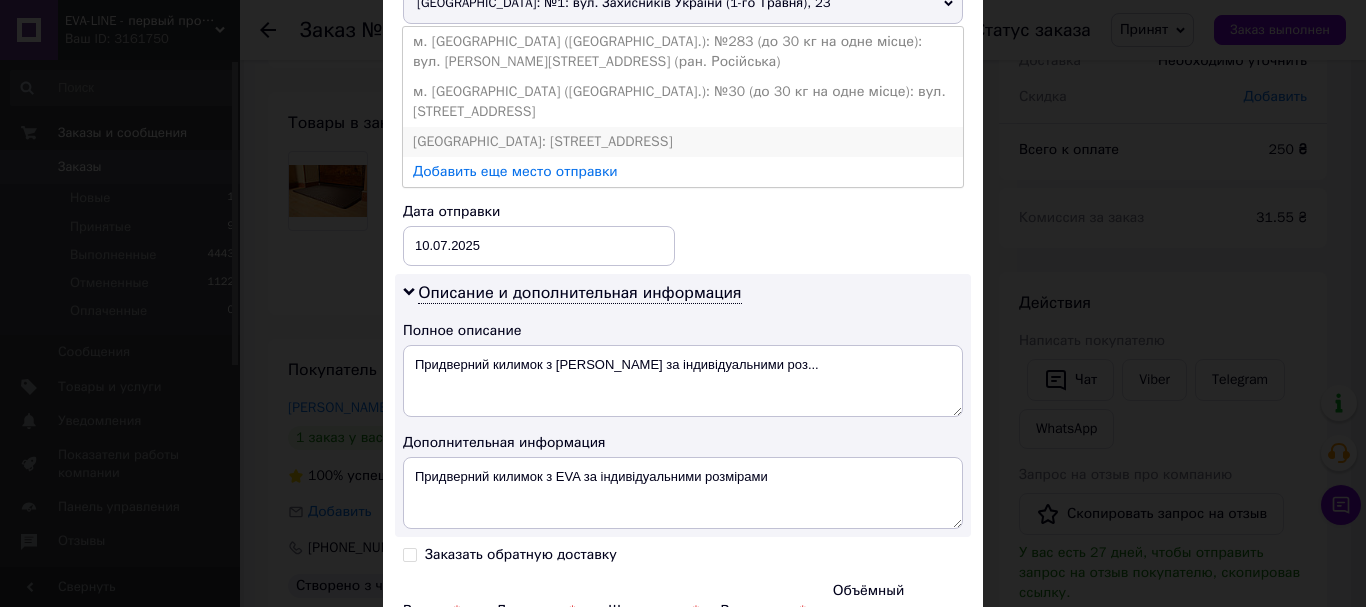 click on "[GEOGRAPHIC_DATA]: [STREET_ADDRESS]" at bounding box center [683, 142] 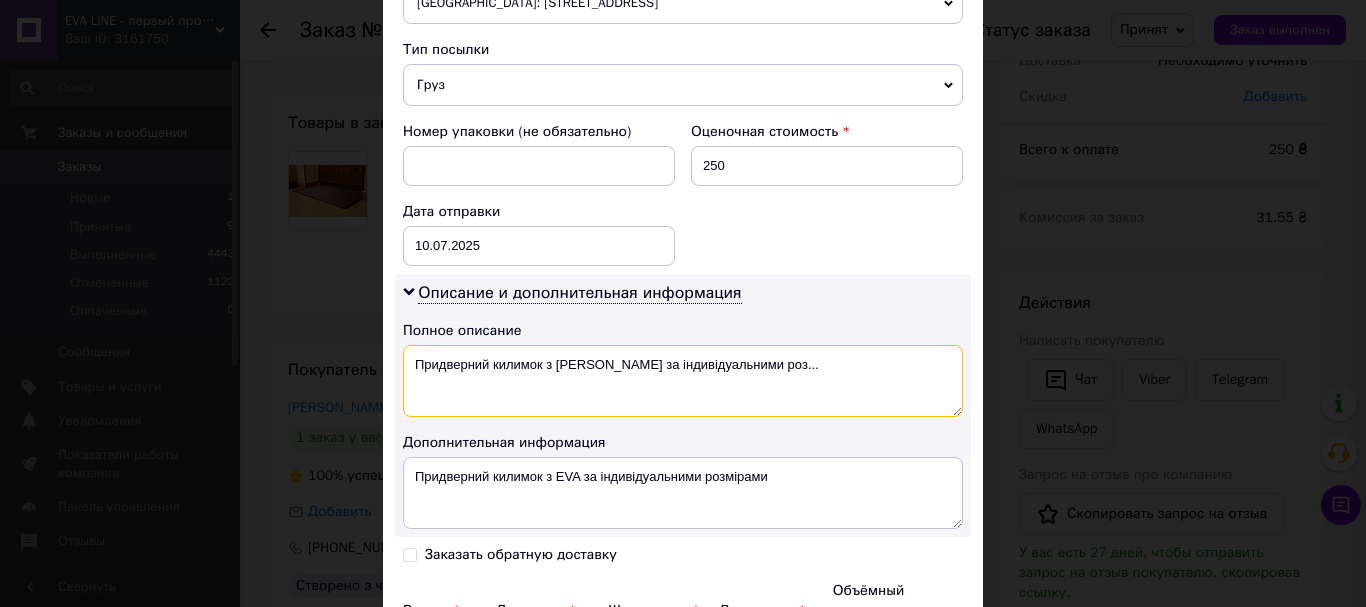 drag, startPoint x: 414, startPoint y: 369, endPoint x: 754, endPoint y: 381, distance: 340.2117 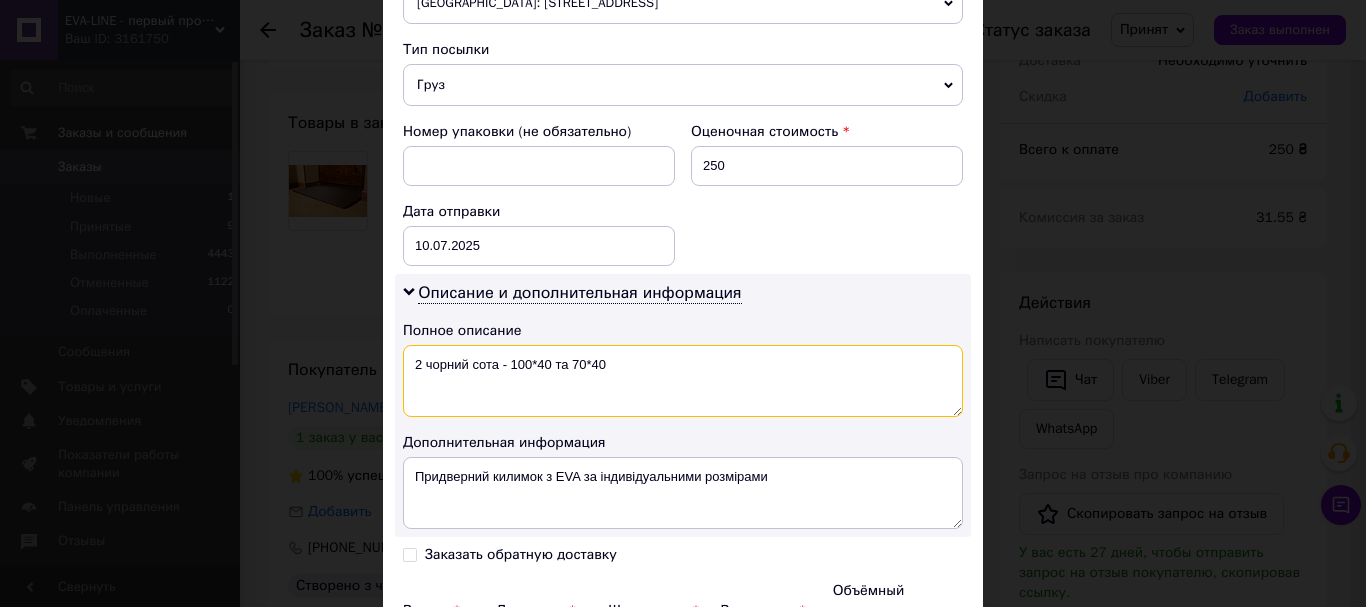 drag, startPoint x: 554, startPoint y: 365, endPoint x: 412, endPoint y: 364, distance: 142.00352 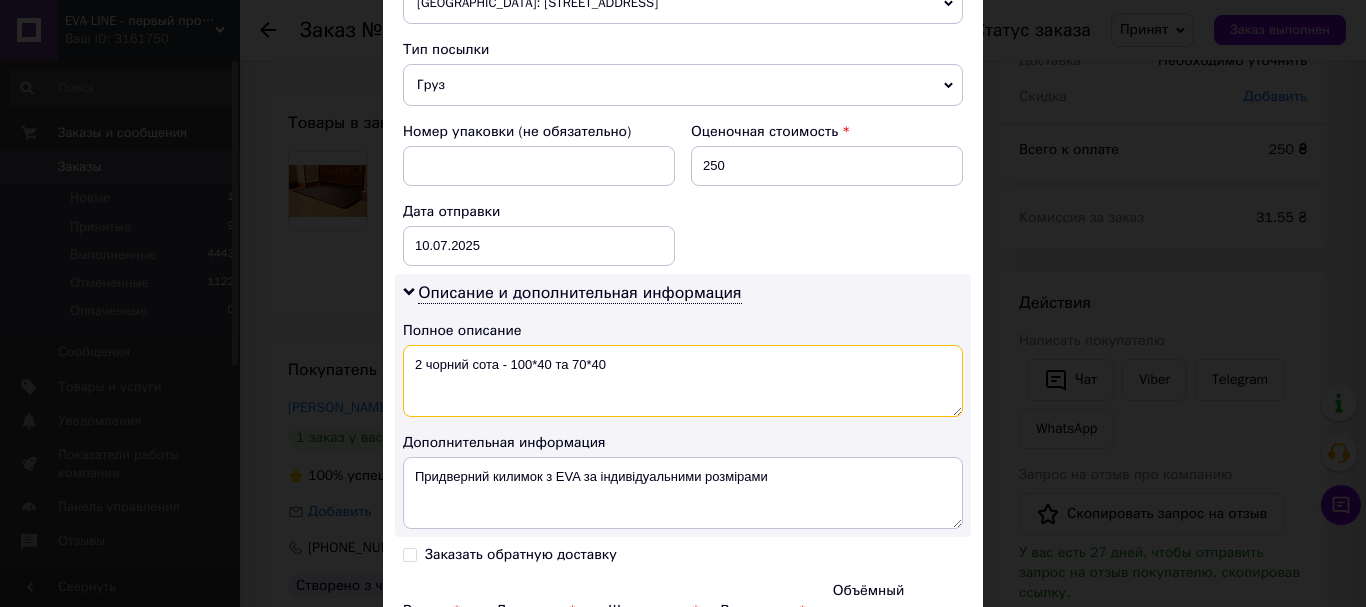 type on "2 чорний сота - 100*40 та 70*40" 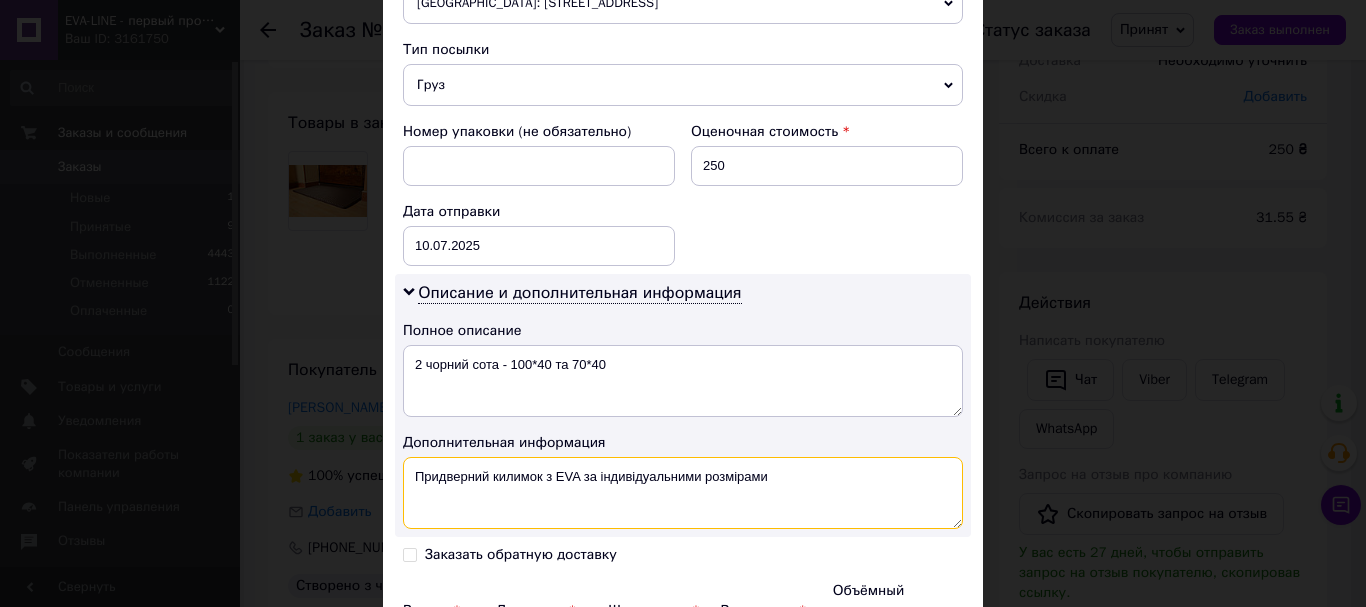 drag, startPoint x: 438, startPoint y: 482, endPoint x: 789, endPoint y: 487, distance: 351.0356 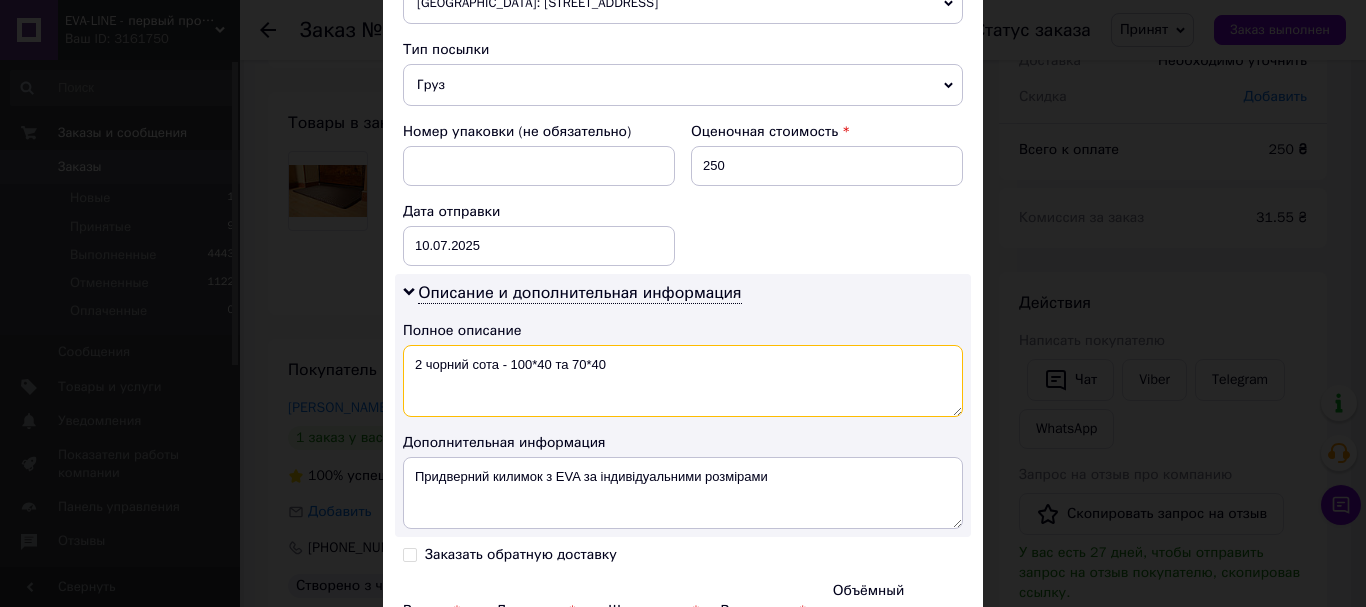 drag, startPoint x: 608, startPoint y: 363, endPoint x: 411, endPoint y: 365, distance: 197.01015 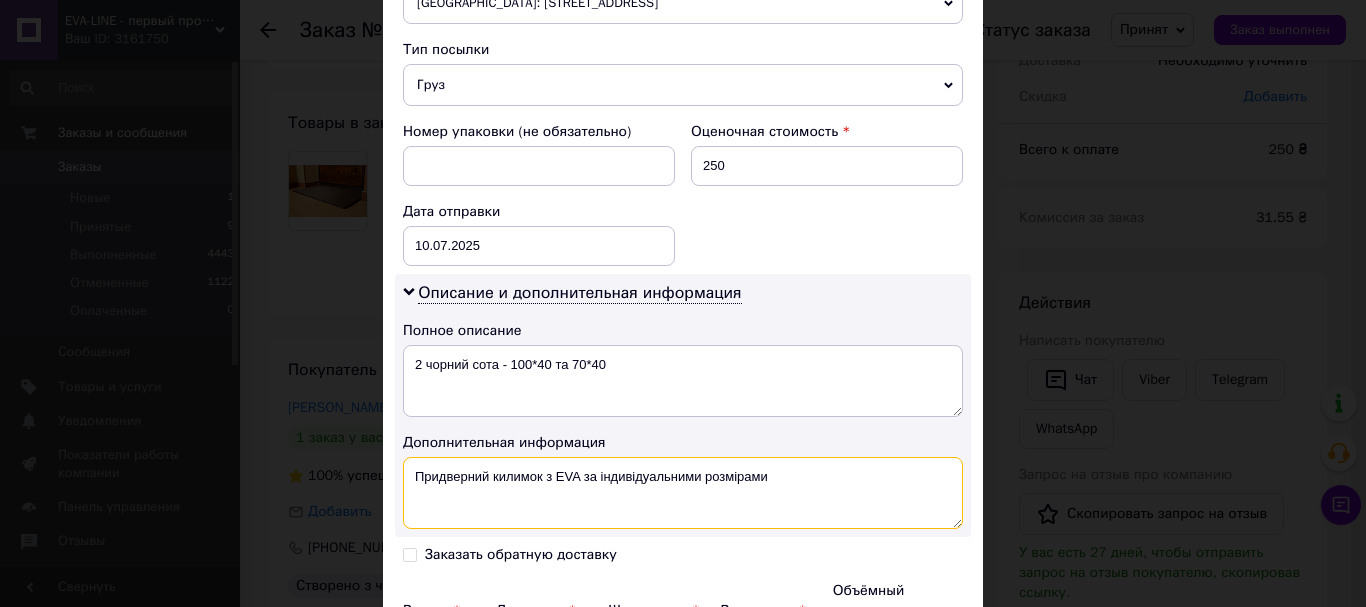 drag, startPoint x: 410, startPoint y: 477, endPoint x: 780, endPoint y: 491, distance: 370.26477 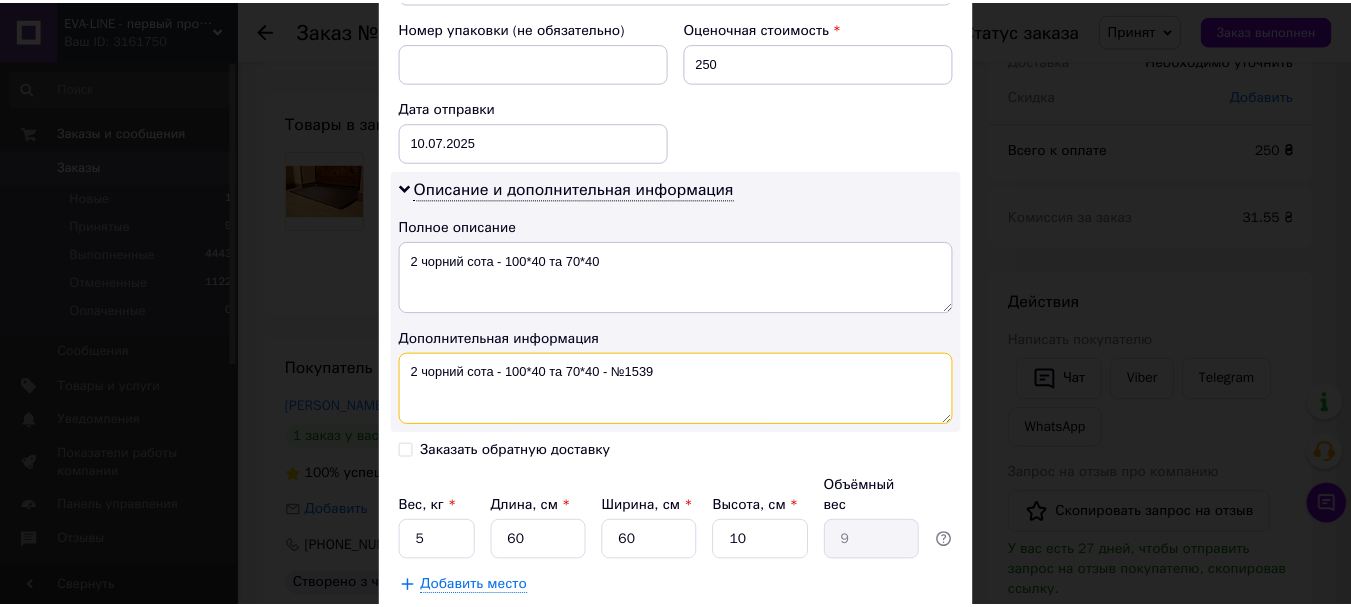 scroll, scrollTop: 957, scrollLeft: 0, axis: vertical 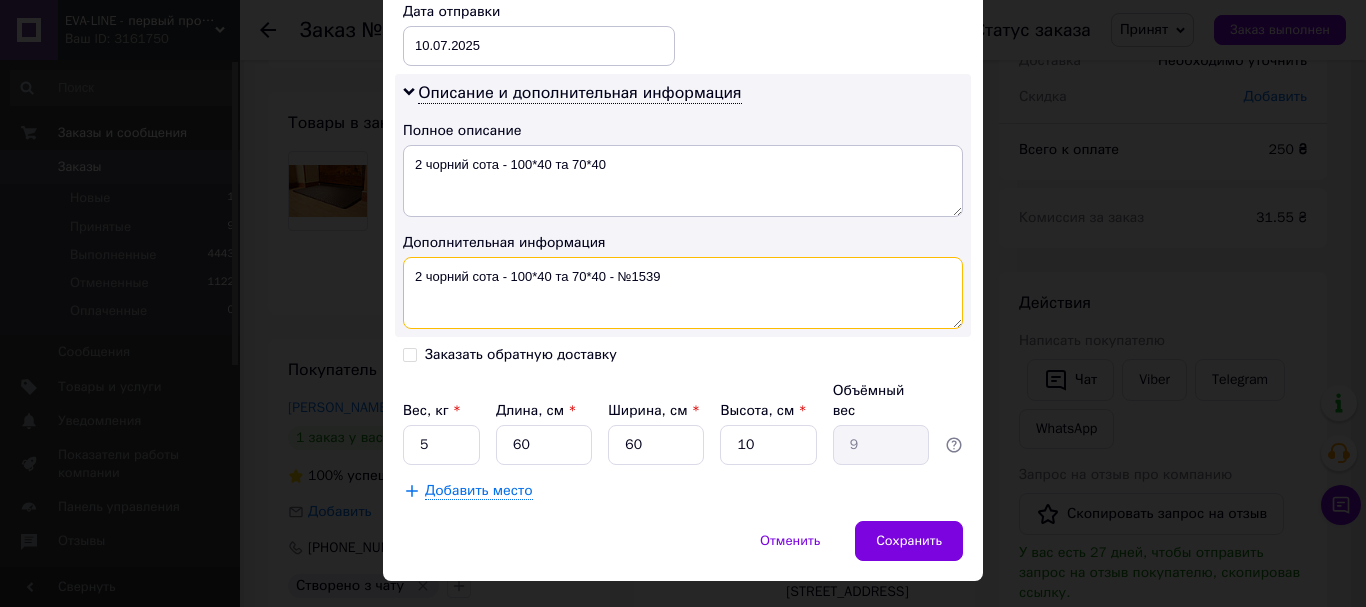 type on "2 чорний сота - 100*40 та 70*40 - №1539" 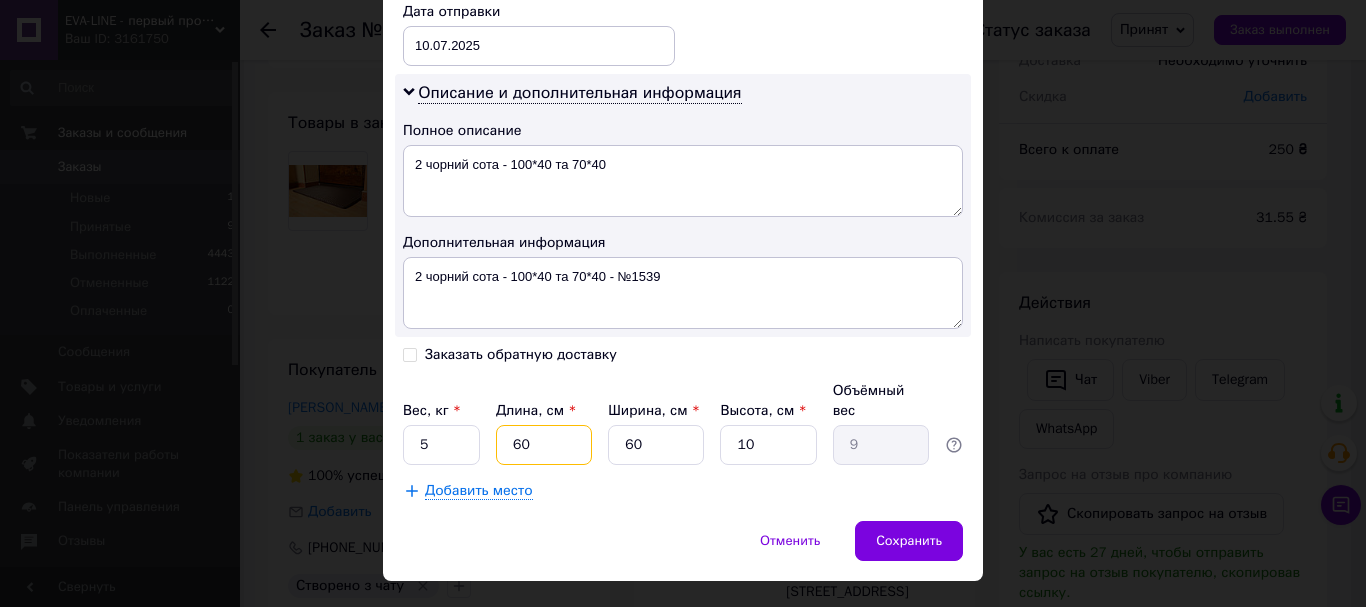 drag, startPoint x: 554, startPoint y: 427, endPoint x: 496, endPoint y: 431, distance: 58.137768 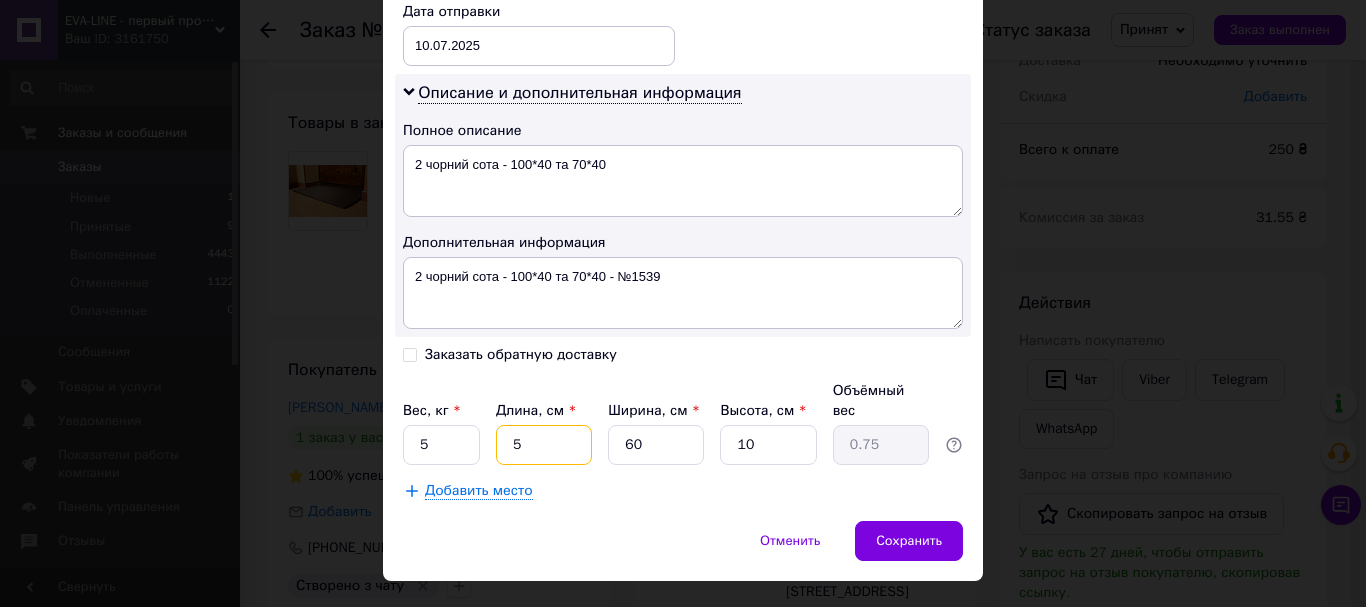 type on "50" 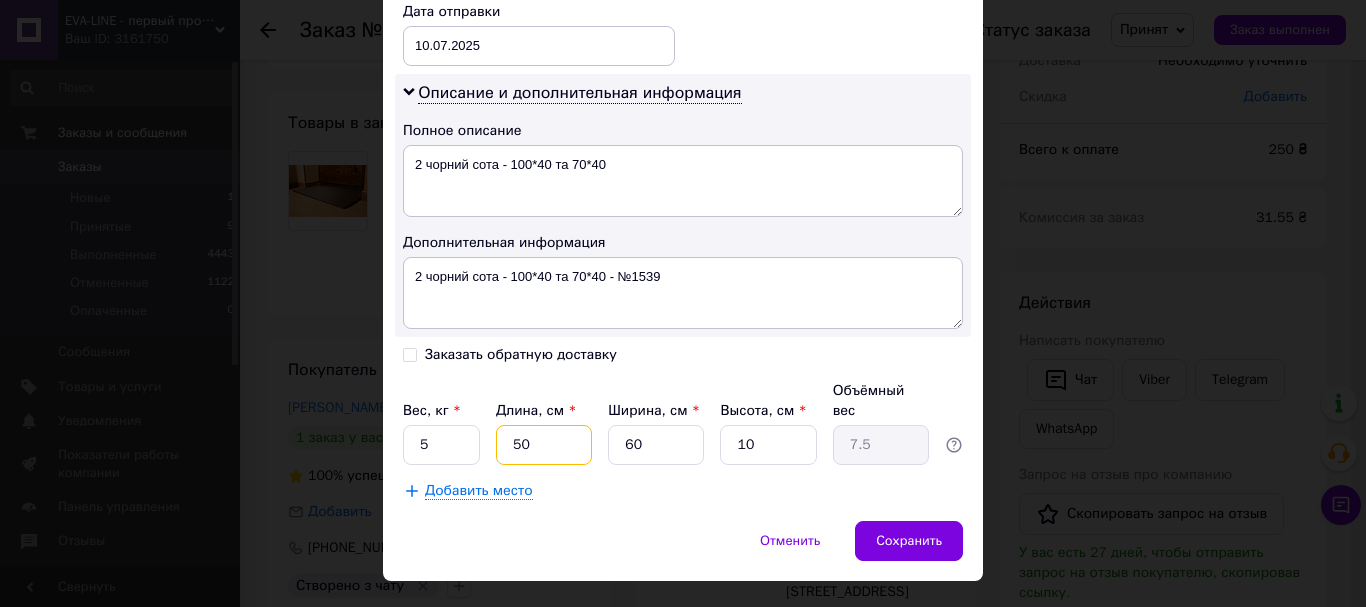 type on "50" 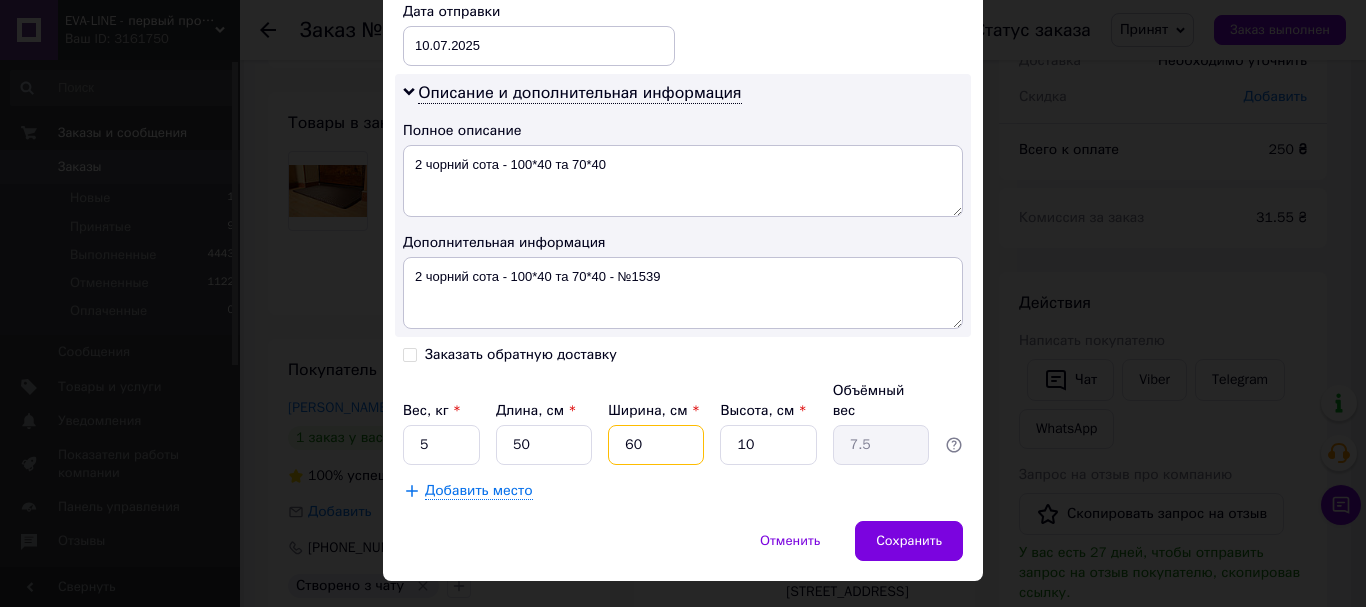 type on "4" 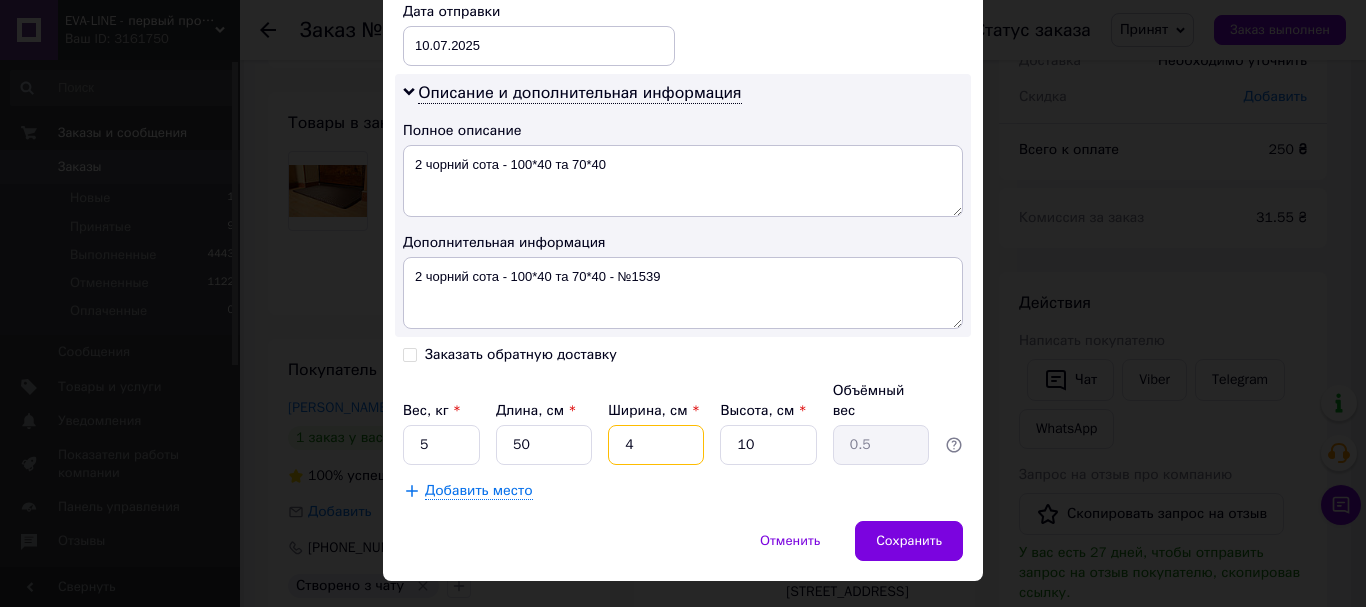 type on "40" 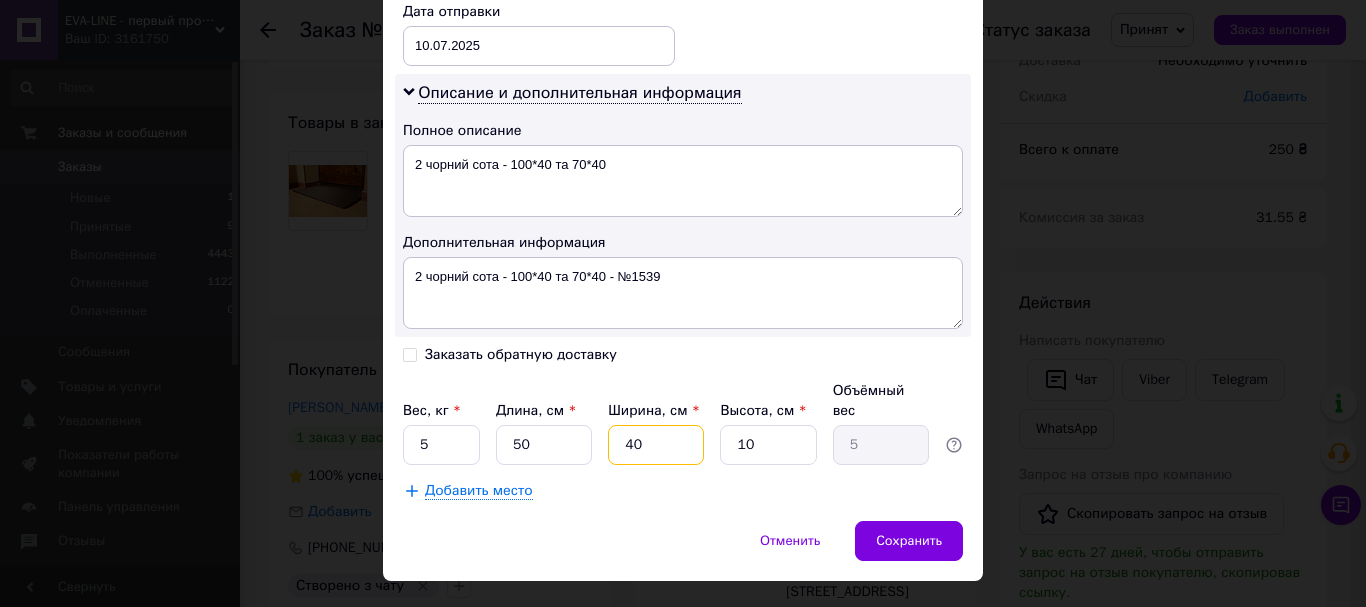 type on "40" 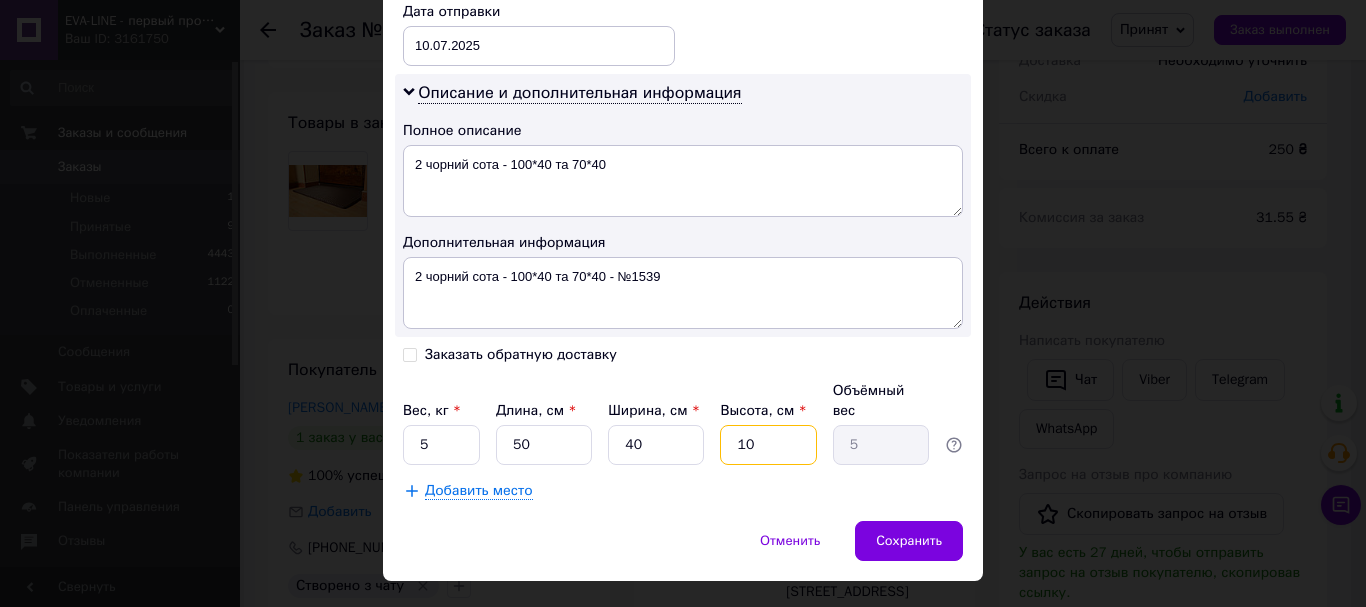 type on "5" 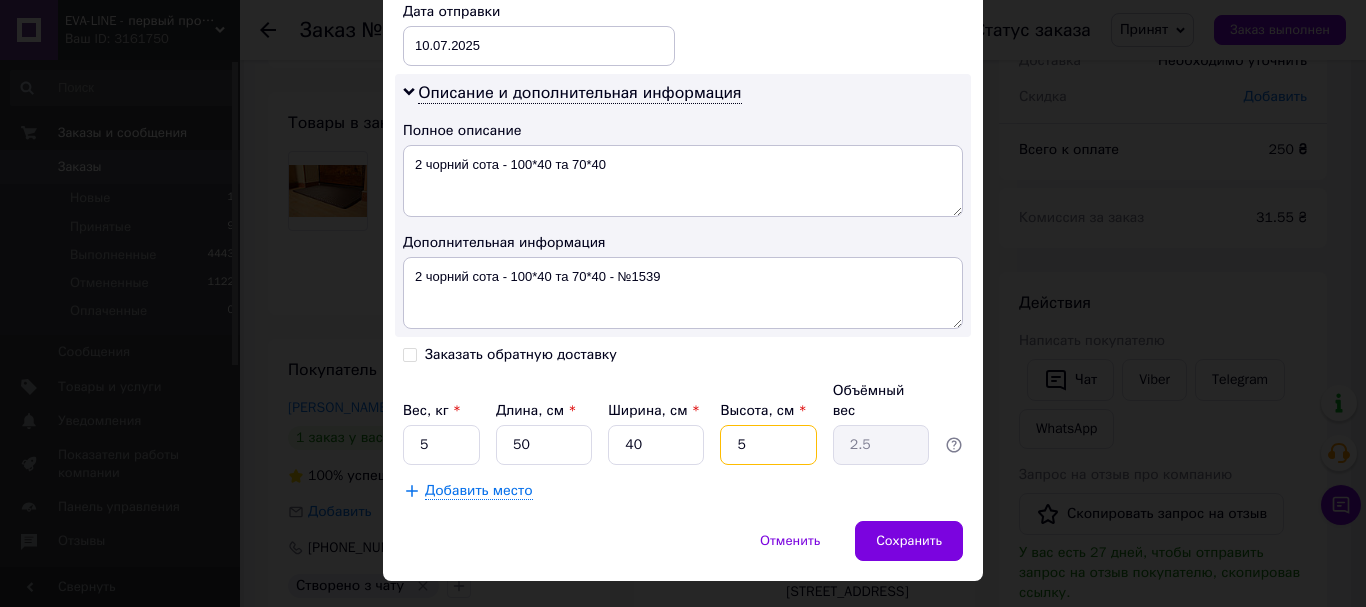 type on "5" 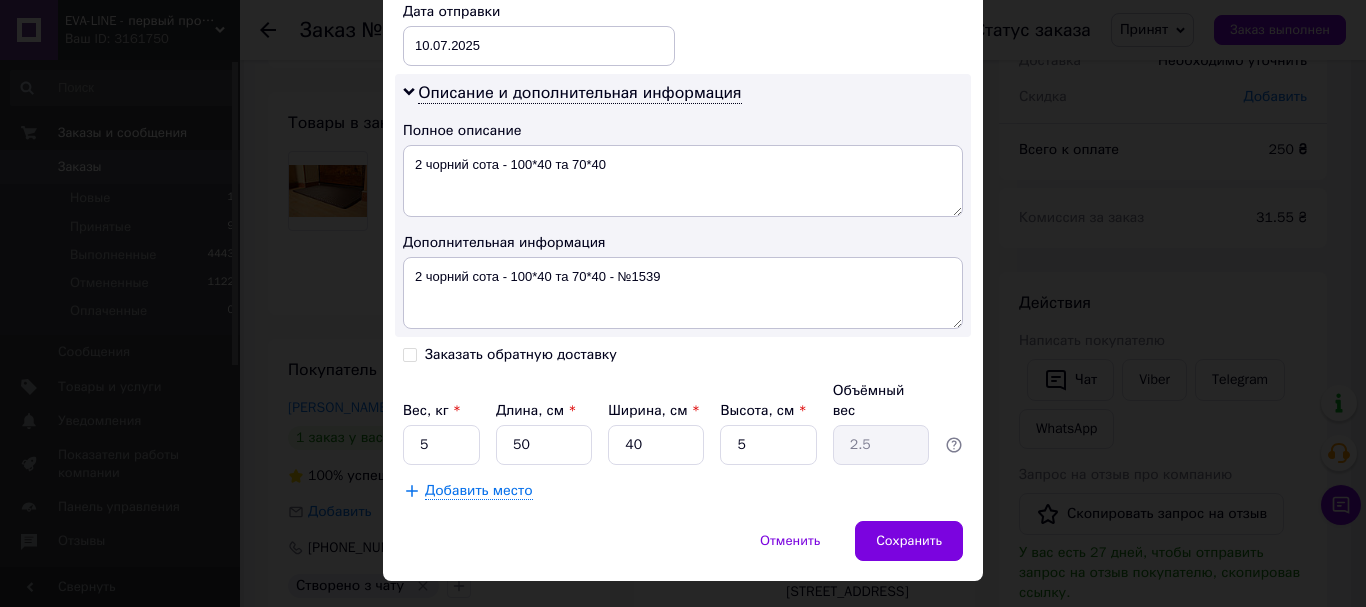 click on "Отменить   Сохранить" at bounding box center [683, 551] 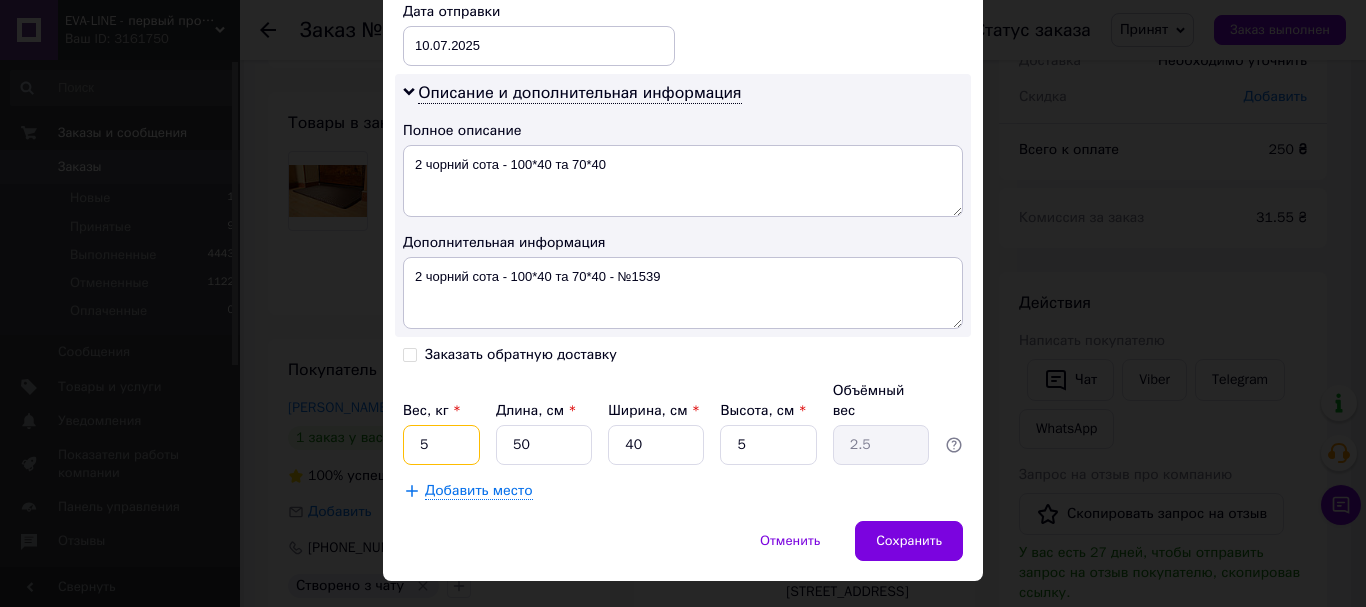 drag, startPoint x: 452, startPoint y: 436, endPoint x: 417, endPoint y: 431, distance: 35.35534 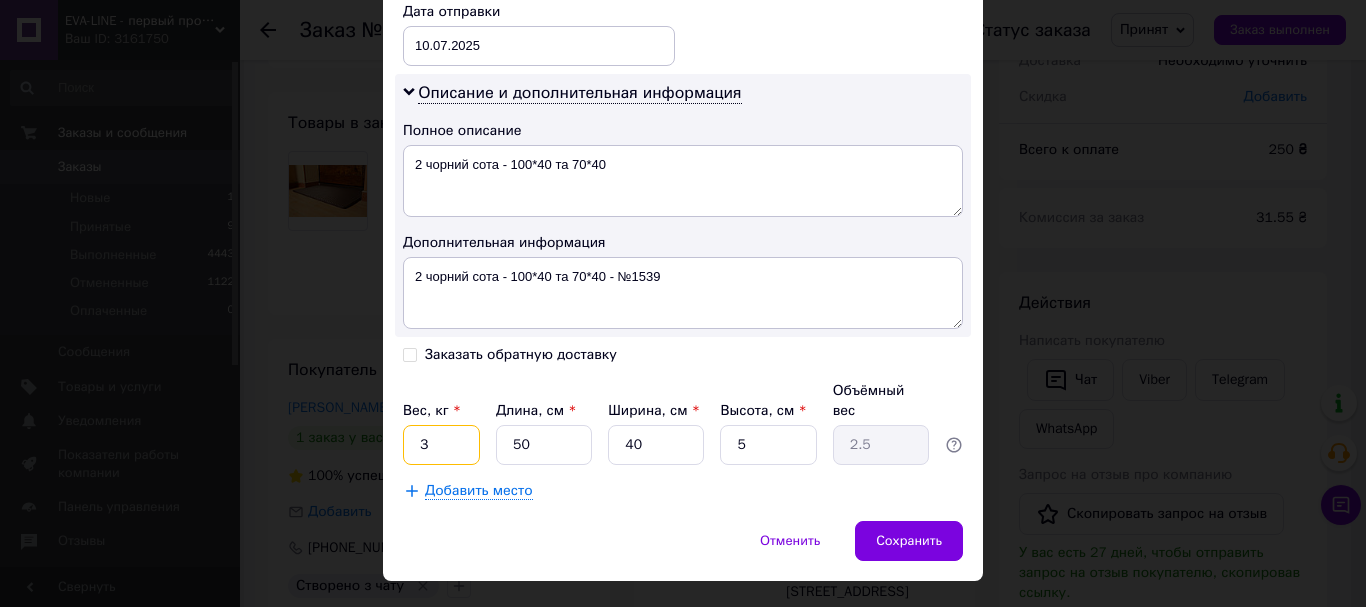 type on "3" 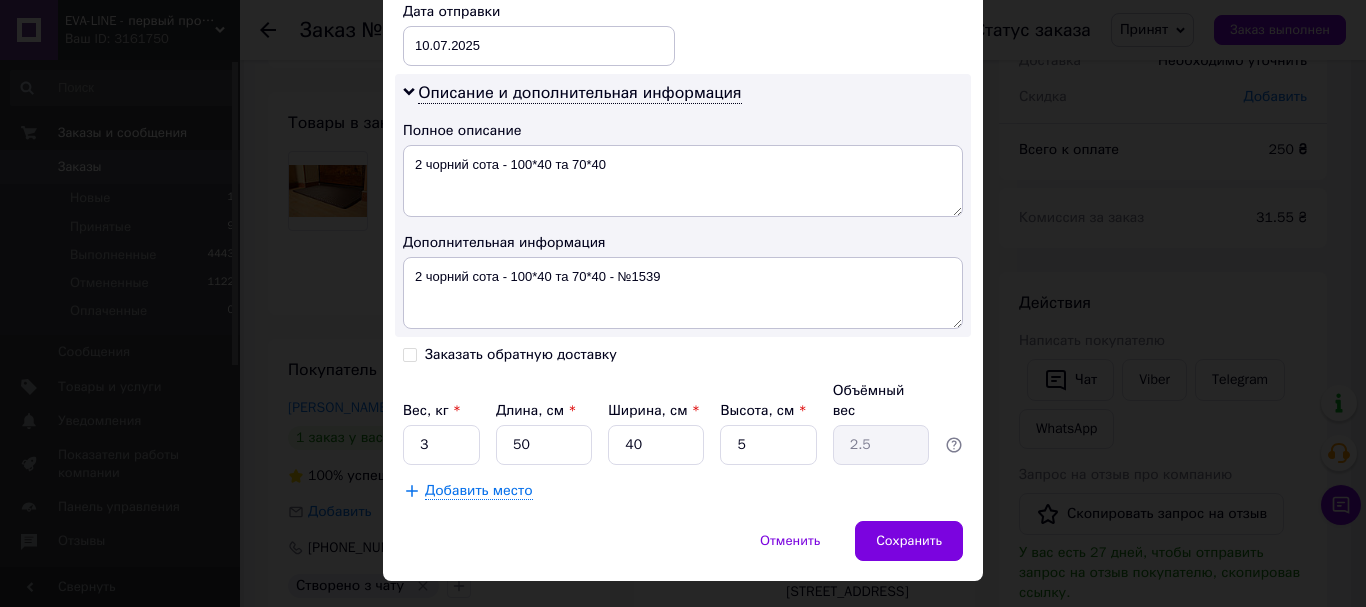 click on "Способ доставки Нова Пошта (платная) Плательщик Получатель Отправитель Фамилия получателя [PERSON_NAME] Имя получателя [PERSON_NAME] Отчество получателя Телефон получателя [PHONE_NUMBER] Тип доставки В отделении Курьером В почтомате Город Днепр Отделение №2: просп. [PERSON_NAME][STREET_ADDRESS] Место отправки [GEOGRAPHIC_DATA]: Промислова [STREET_ADDRESS][GEOGRAPHIC_DATA]: №1: вул. Захисників України (1-го Травня), 23 м. [GEOGRAPHIC_DATA] ([GEOGRAPHIC_DATA].): №283 (до 30 кг на одне місце): вул. [PERSON_NAME][STREET_ADDRESS] (ран. Російська) м. [GEOGRAPHIC_DATA] ([GEOGRAPHIC_DATA].): №30 (до 30 кг на одне місце): вул. [STREET_ADDRESS] Тип посылки Груз Документы" at bounding box center (683, -153) 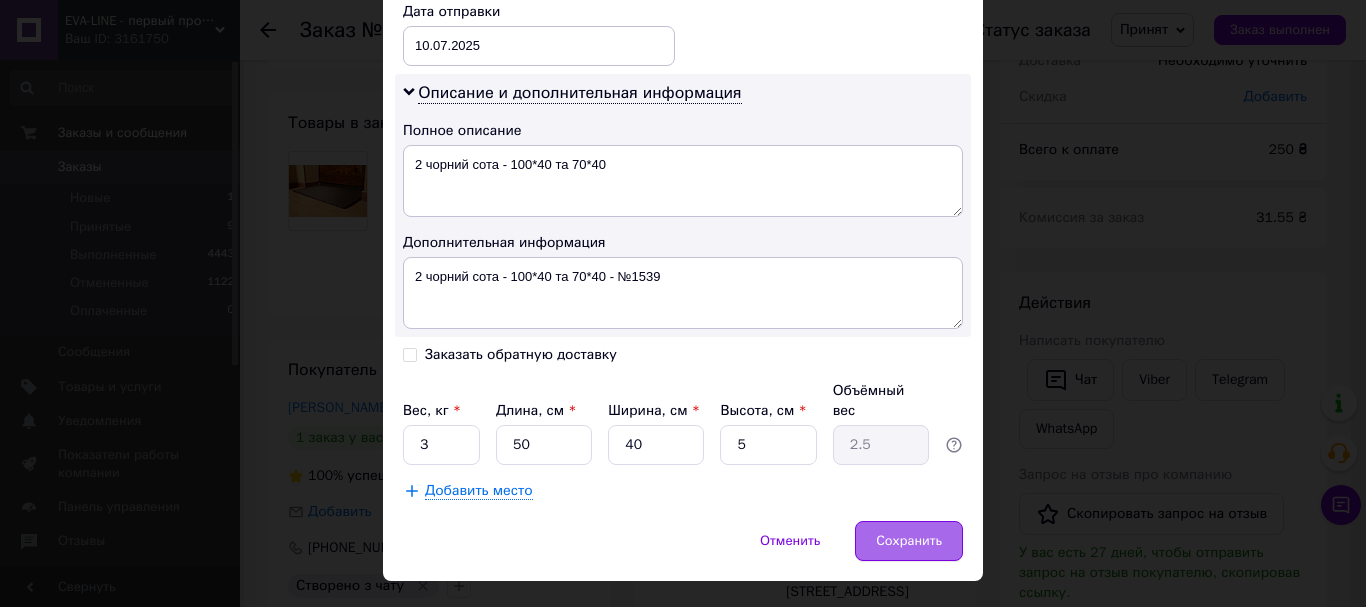 click on "Сохранить" at bounding box center (909, 541) 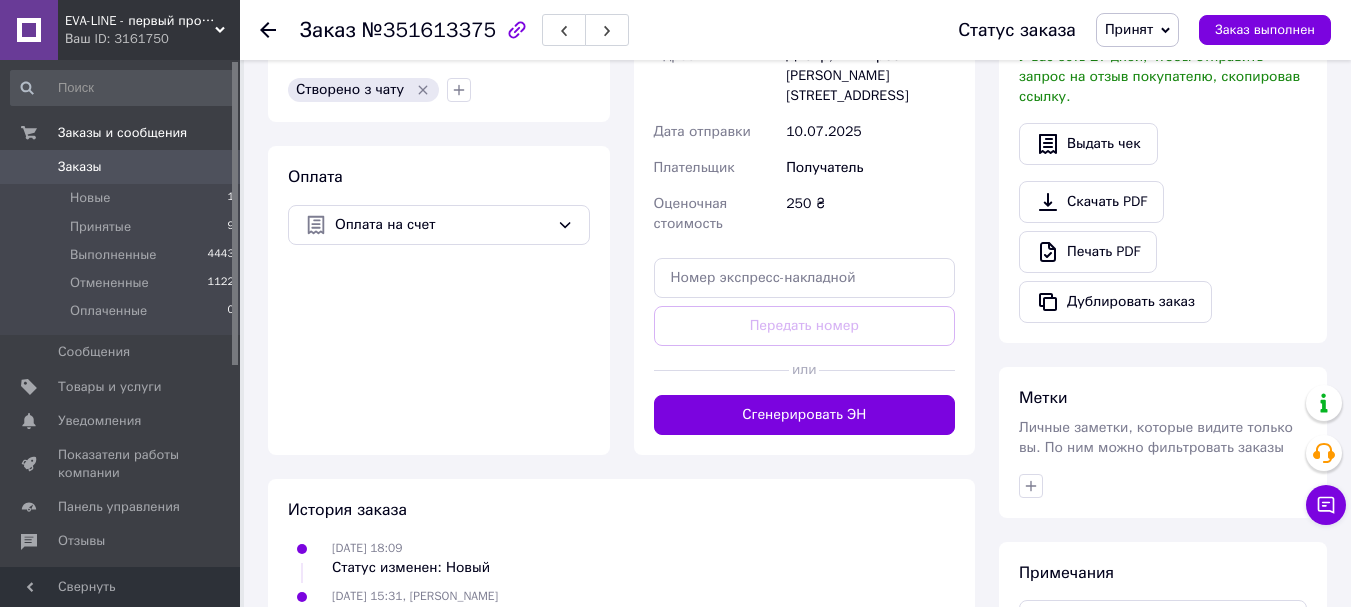 scroll, scrollTop: 628, scrollLeft: 0, axis: vertical 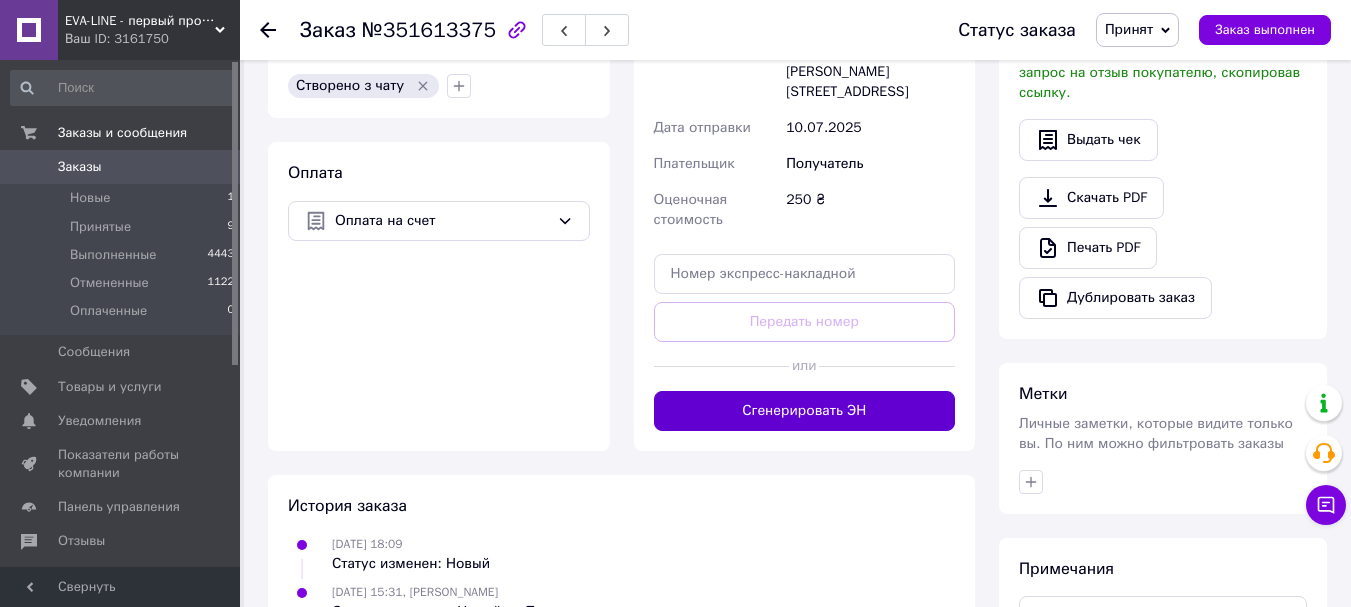 click on "Сгенерировать ЭН" at bounding box center [805, 411] 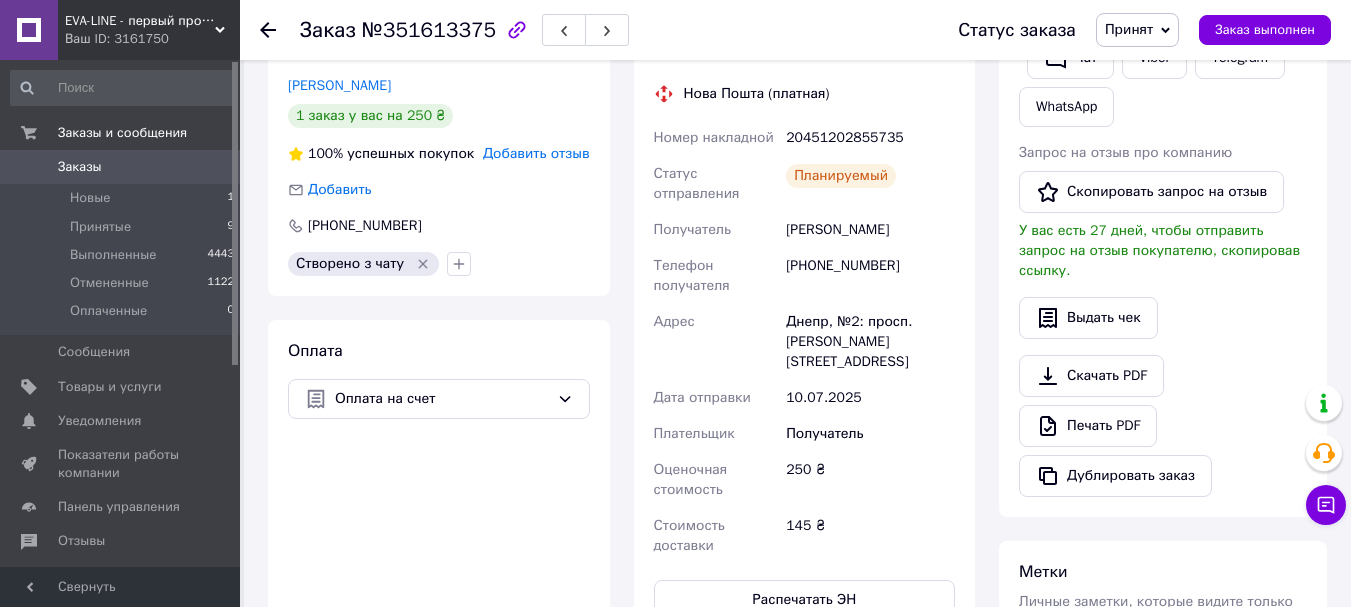 scroll, scrollTop: 428, scrollLeft: 0, axis: vertical 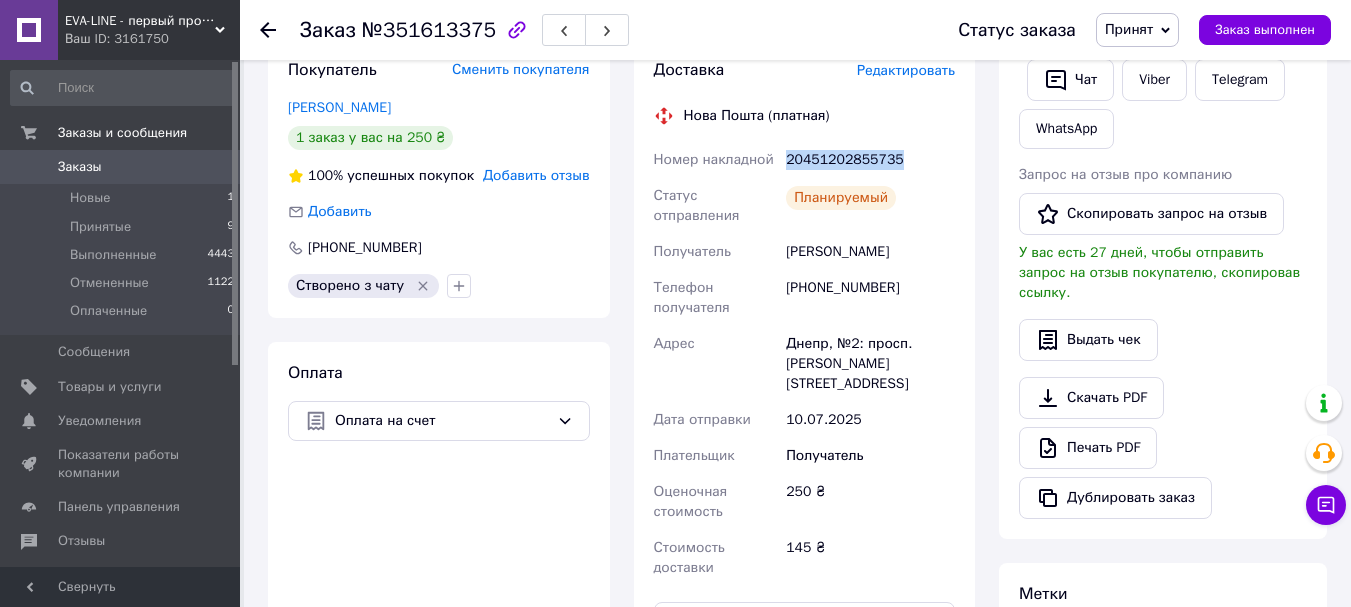 drag, startPoint x: 789, startPoint y: 158, endPoint x: 899, endPoint y: 159, distance: 110.00455 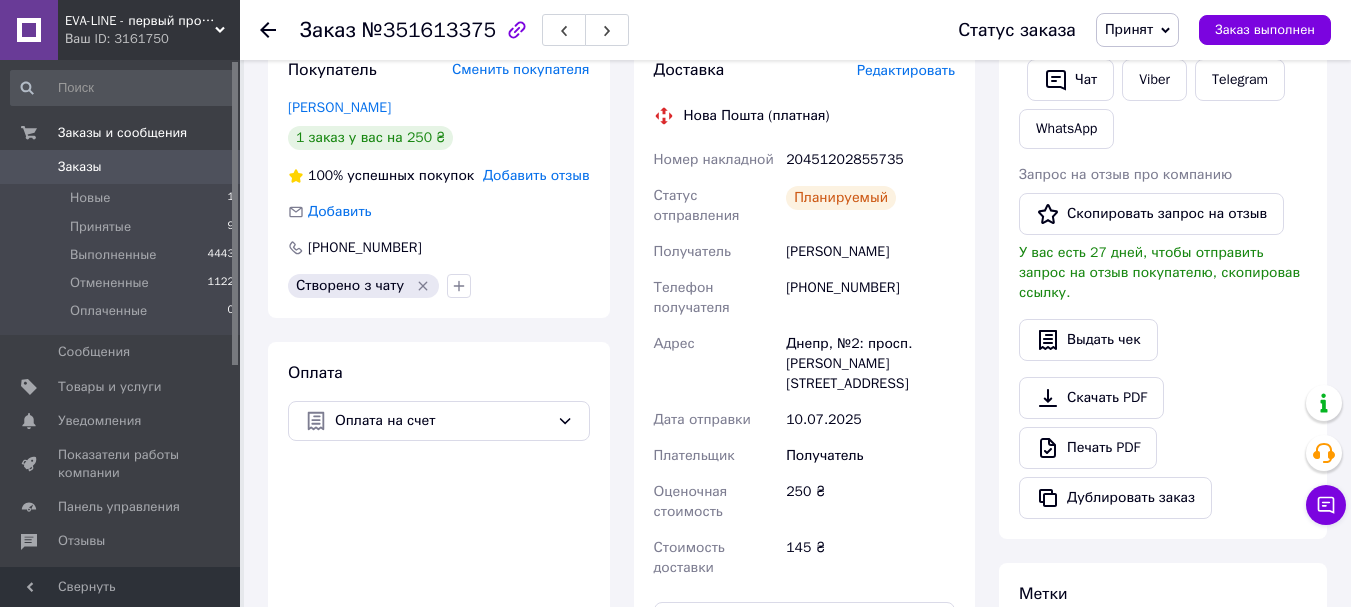 click 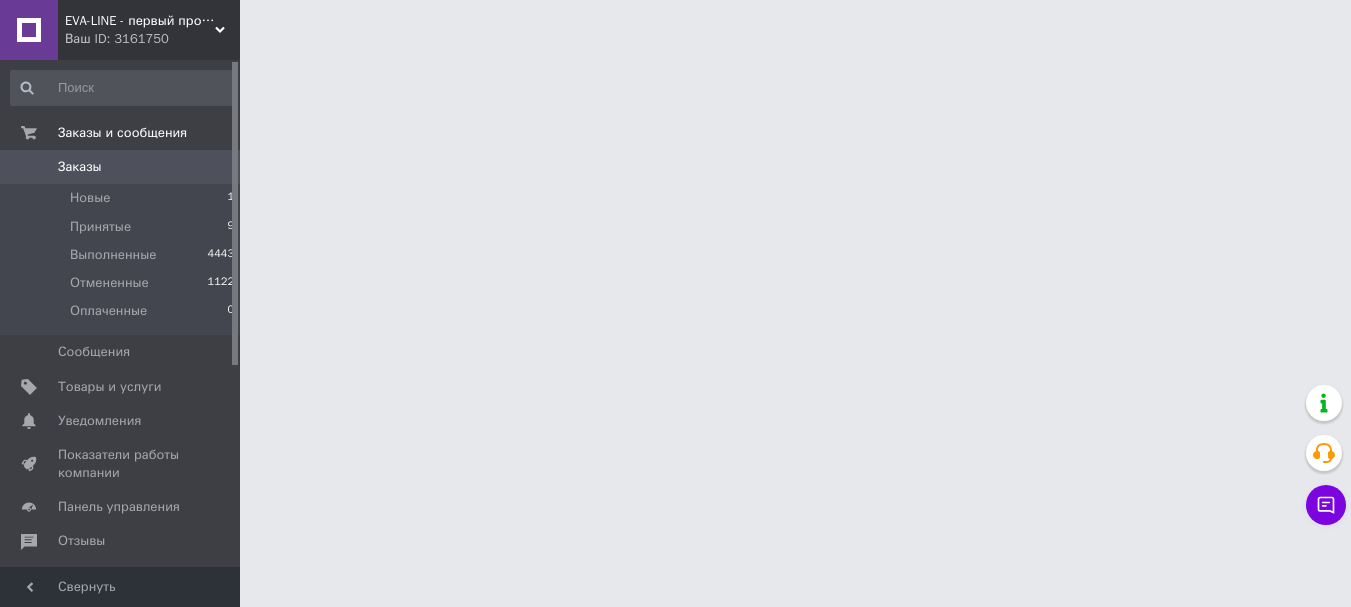 scroll, scrollTop: 0, scrollLeft: 0, axis: both 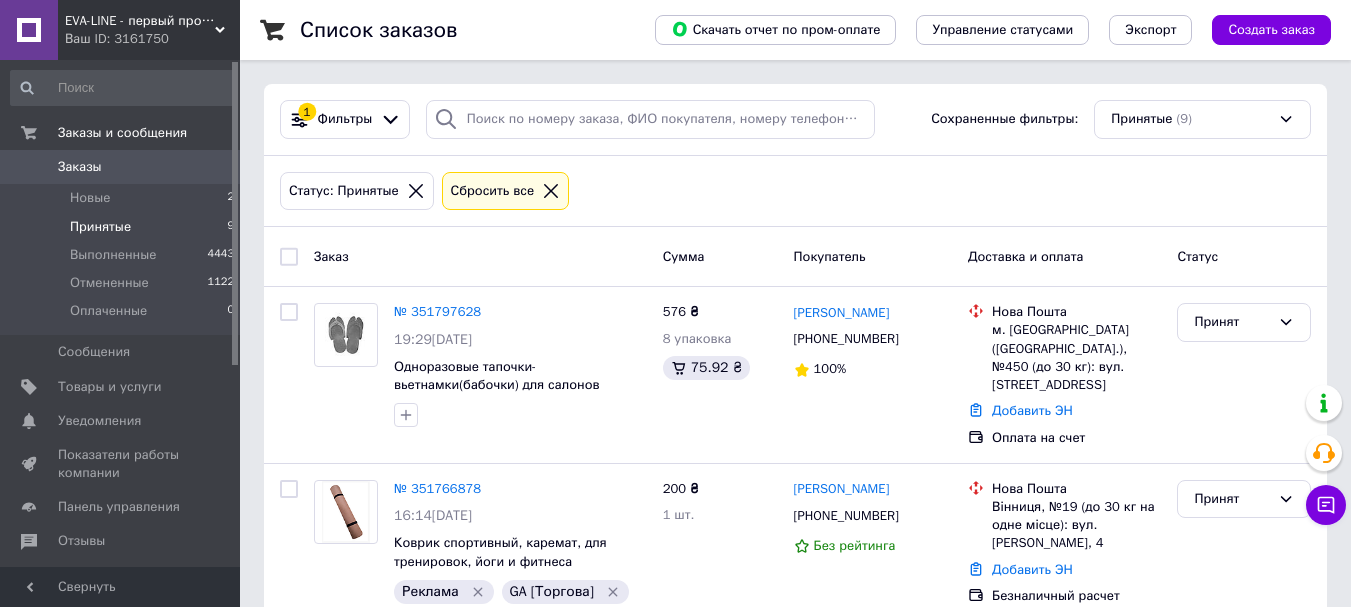 click on "Принятые" at bounding box center (100, 227) 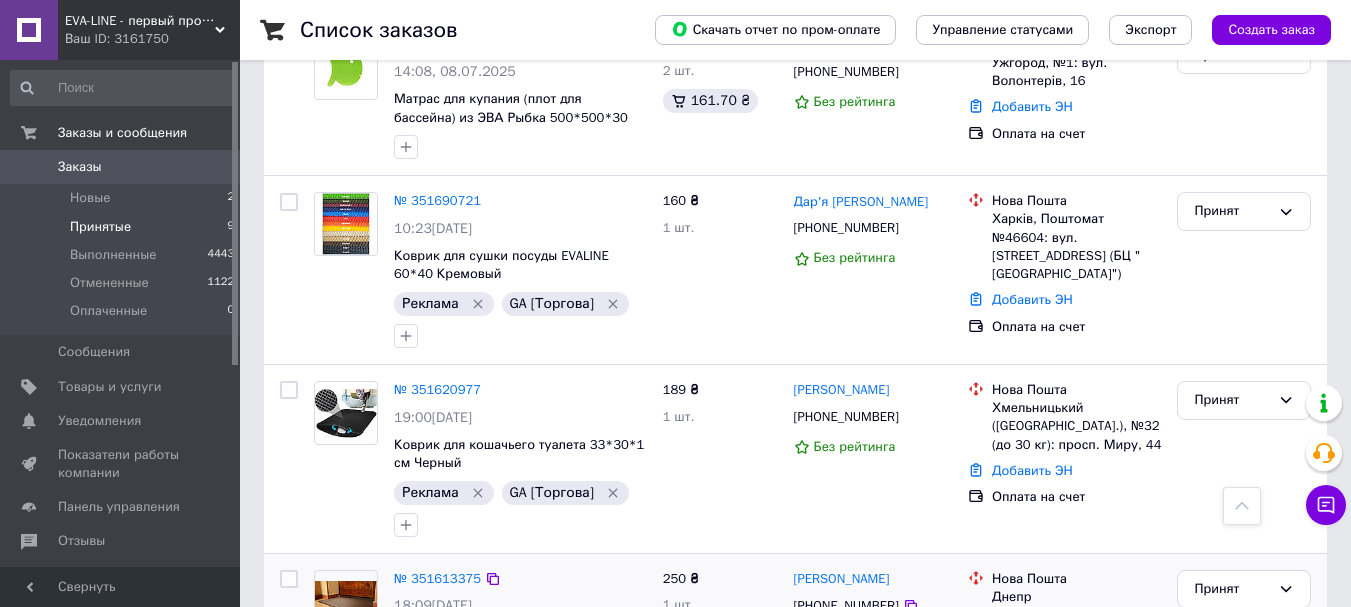 scroll, scrollTop: 900, scrollLeft: 0, axis: vertical 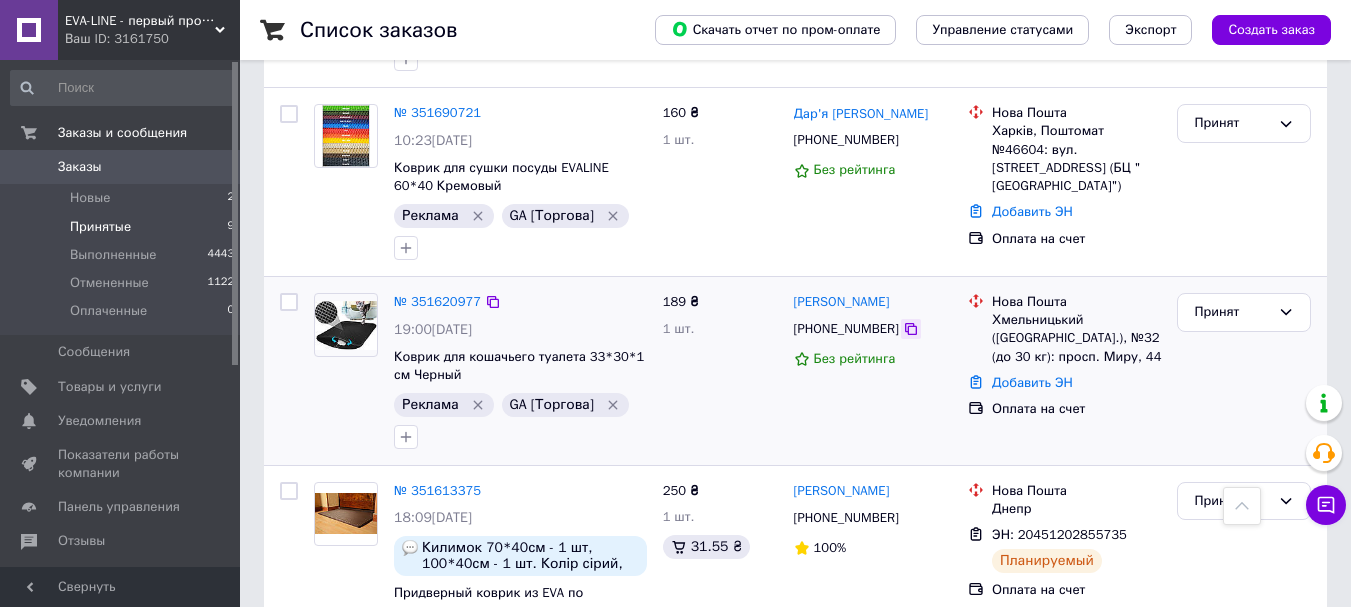 click 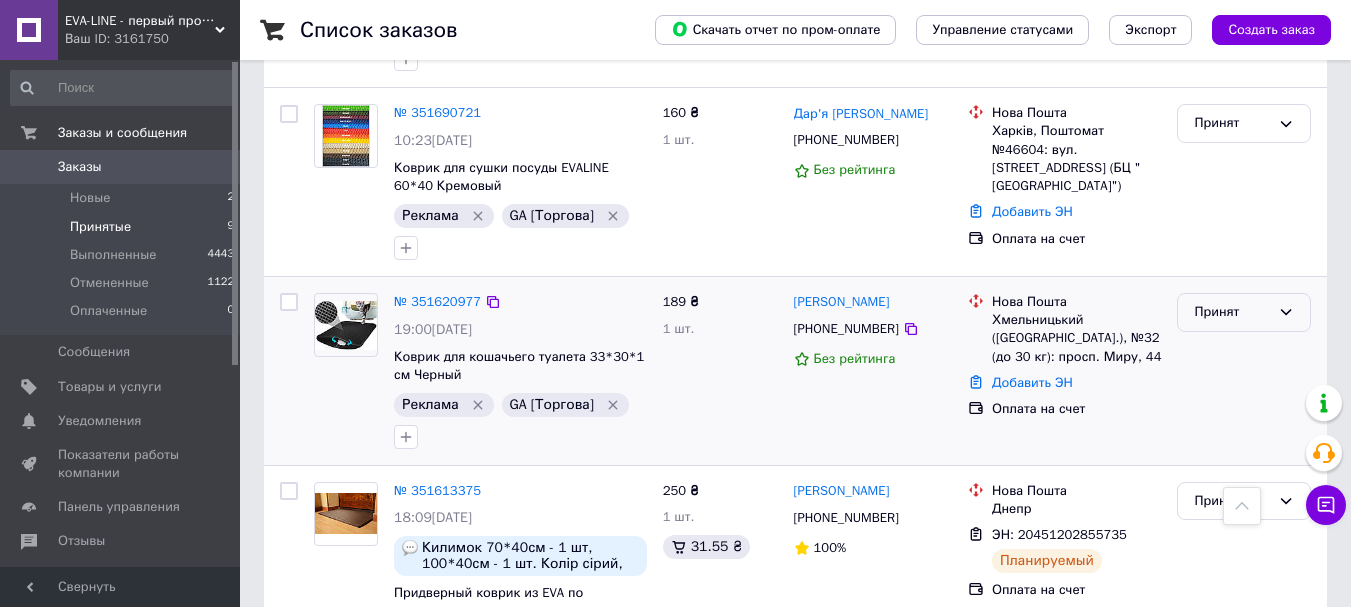 click on "Принят" at bounding box center (1232, 312) 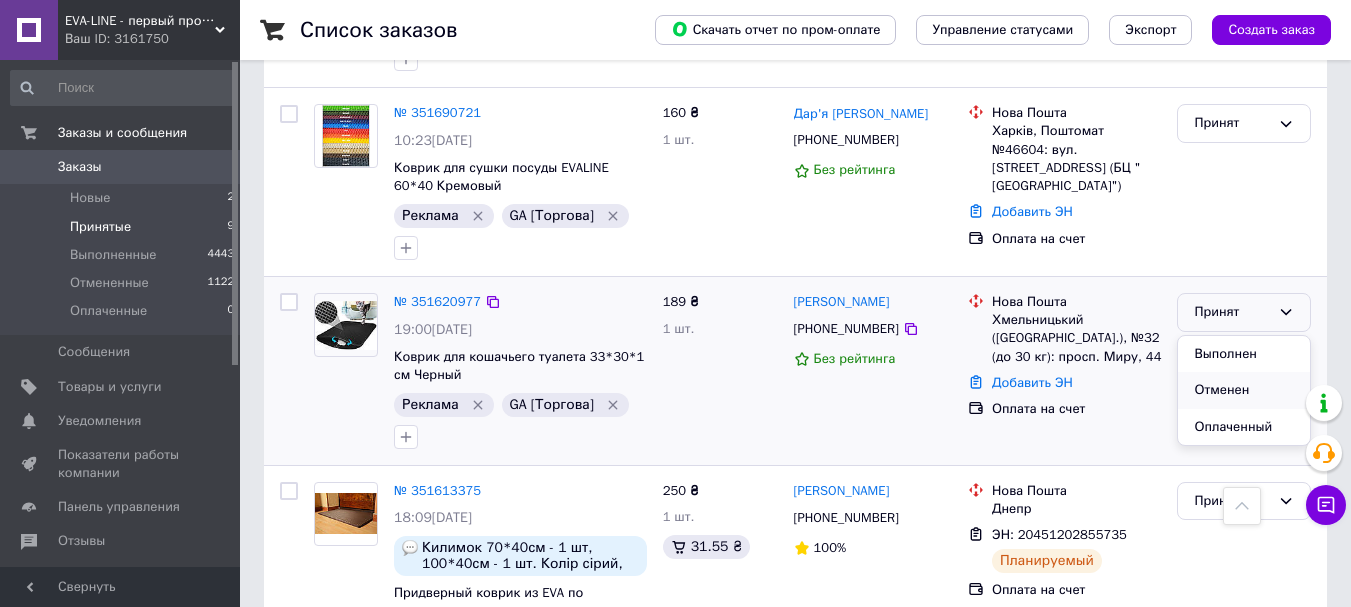 click on "Отменен" at bounding box center (1244, 390) 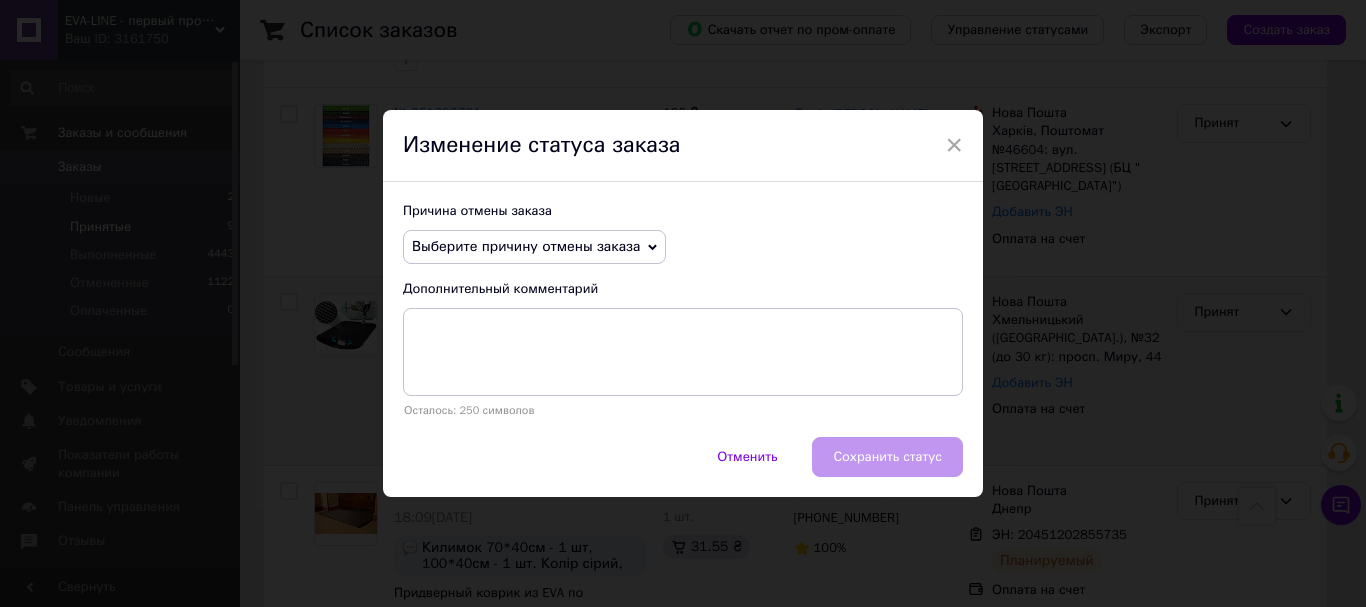 click on "Выберите причину отмены заказа" at bounding box center [526, 246] 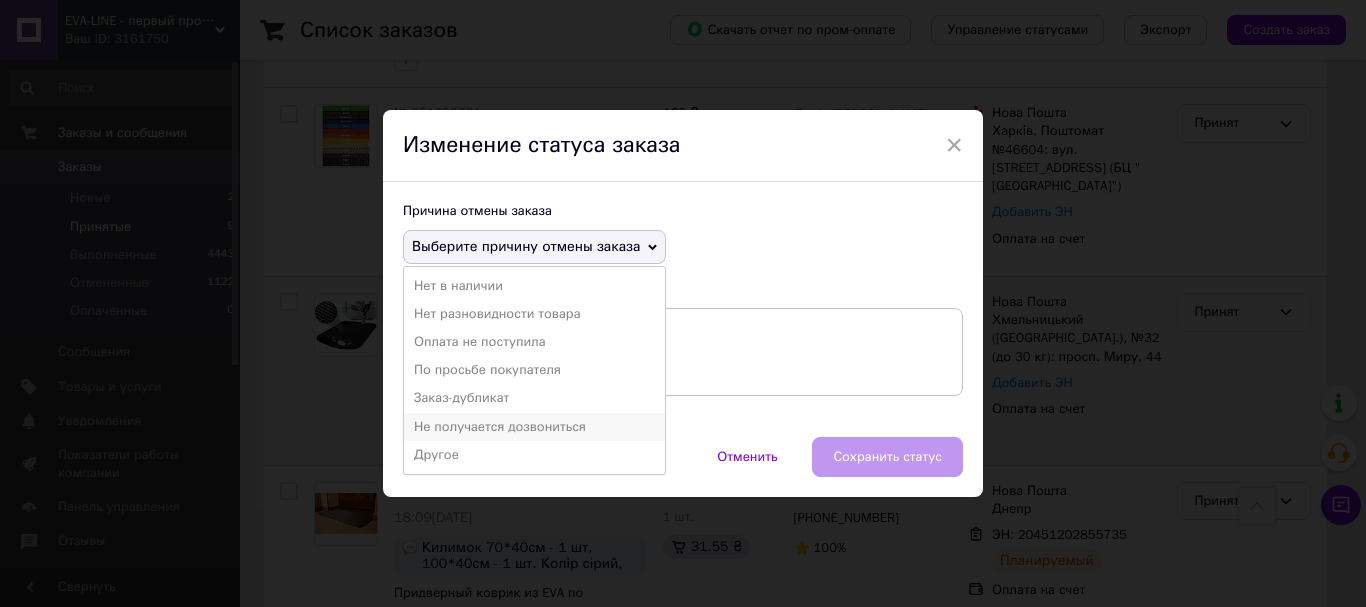 click on "Не получается дозвониться" at bounding box center (534, 427) 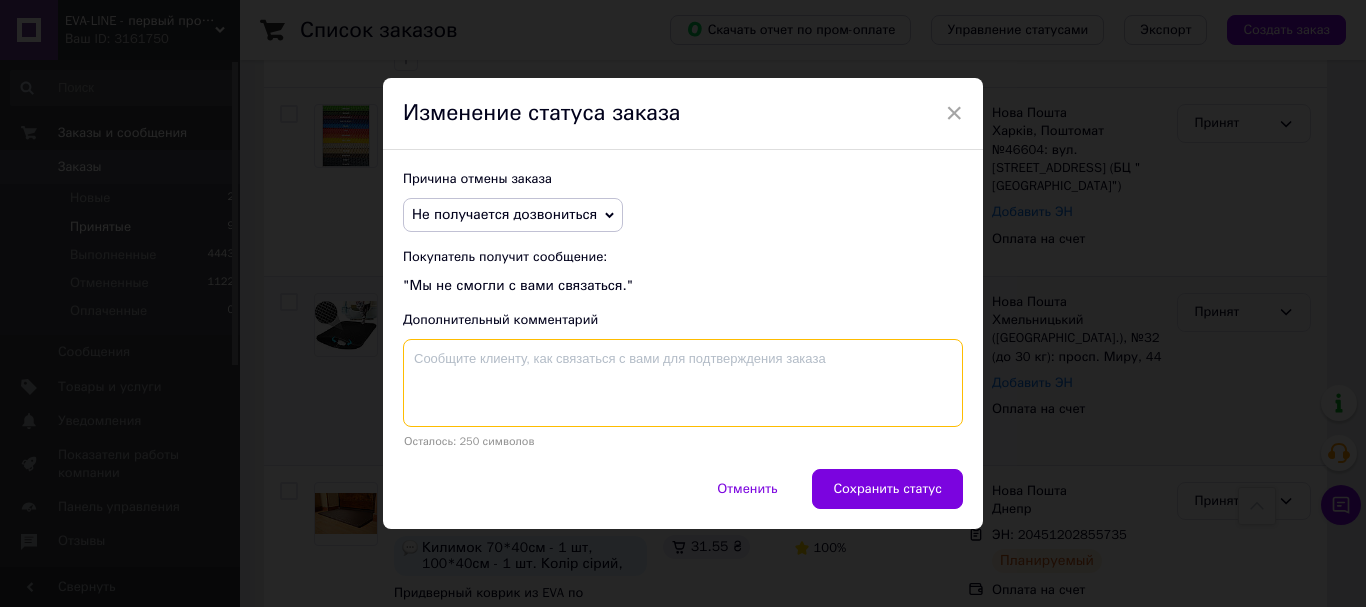 click at bounding box center [683, 383] 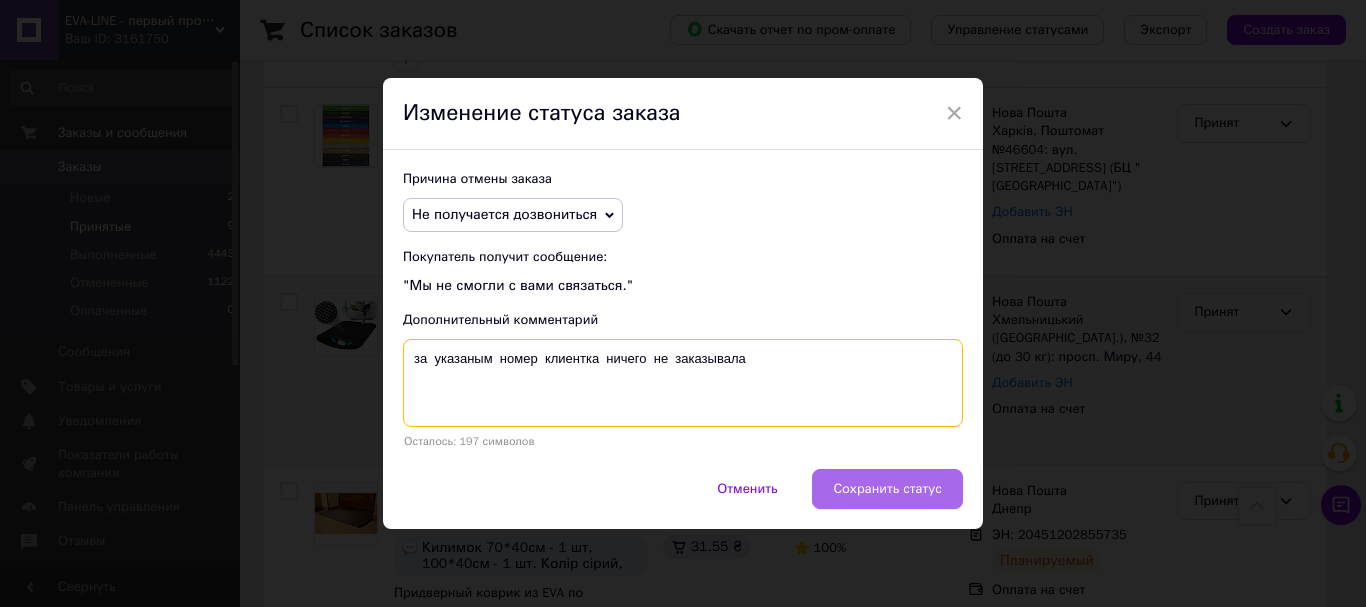 type on "за  указаным  номер  клиентка  ничего  не  заказывала" 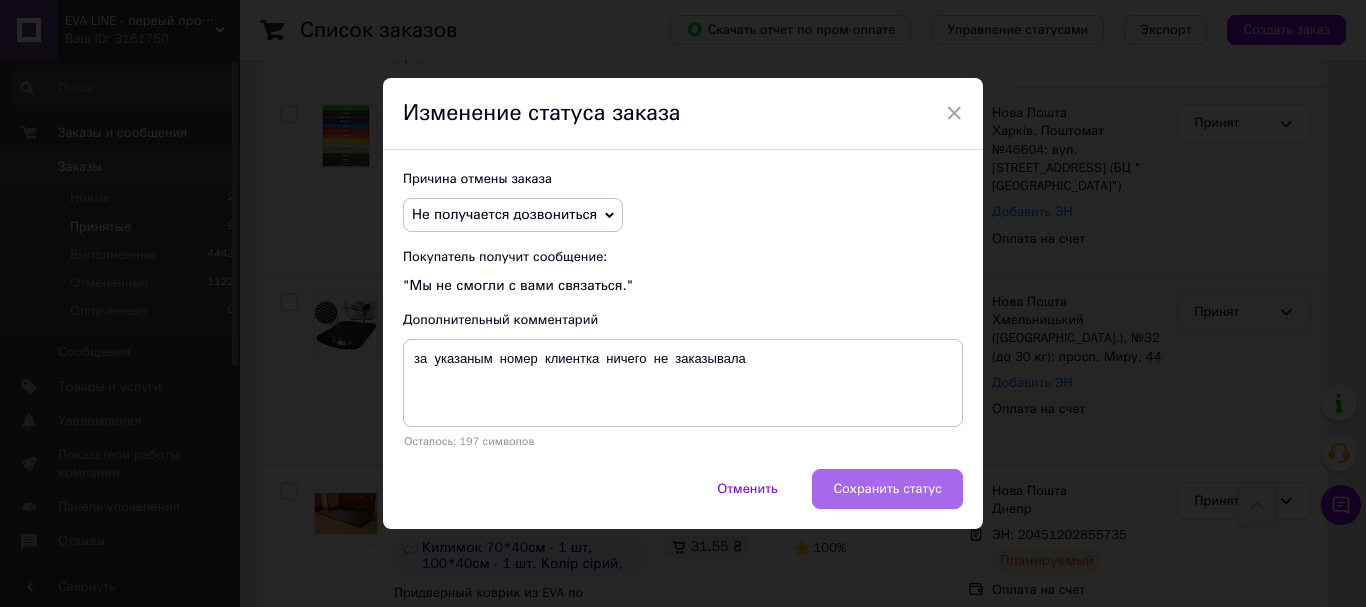 click on "Сохранить статус" at bounding box center (887, 489) 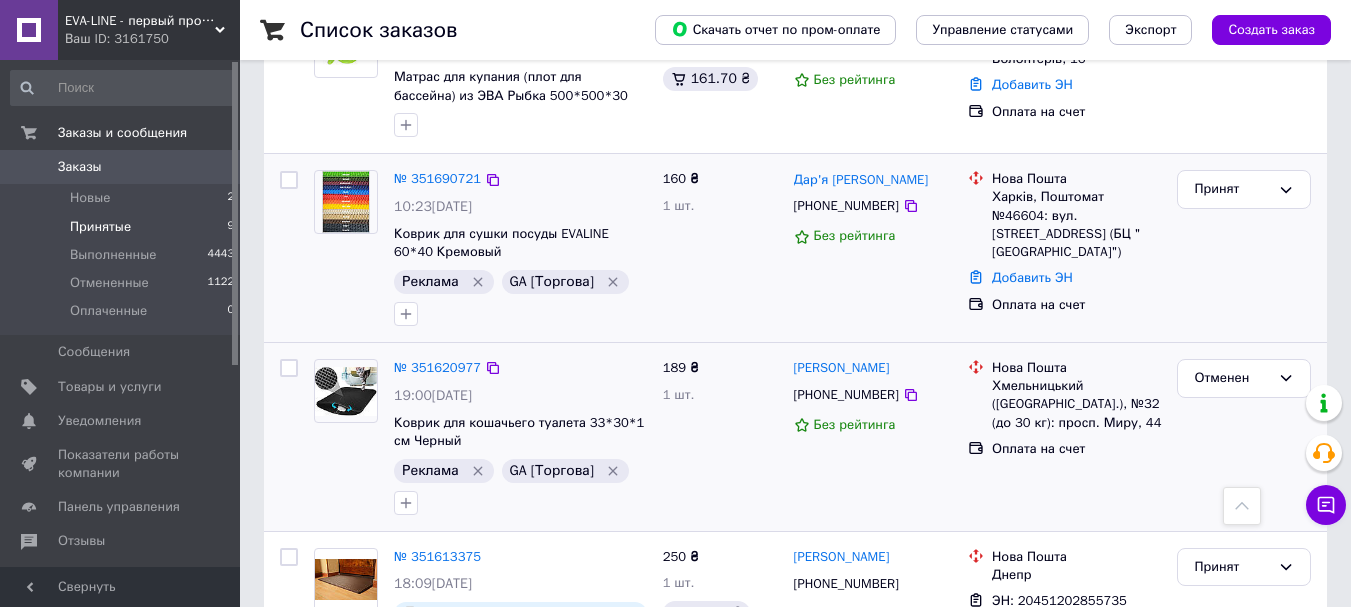 scroll, scrollTop: 621, scrollLeft: 0, axis: vertical 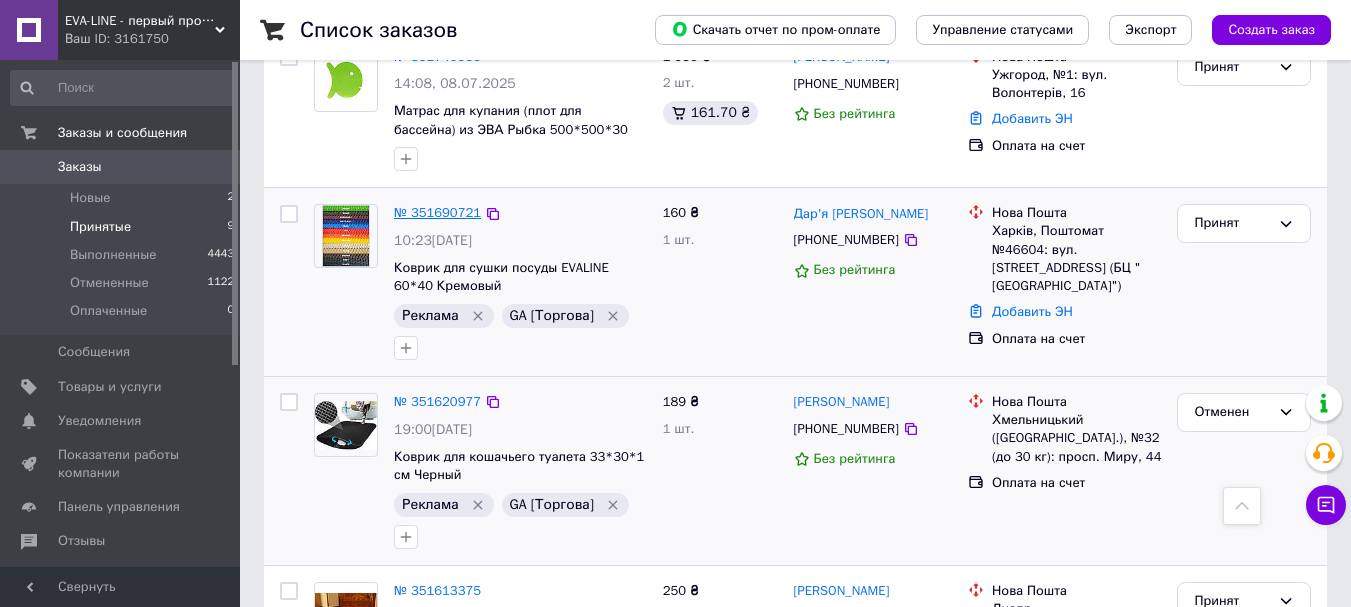 click on "№ 351690721" at bounding box center (437, 212) 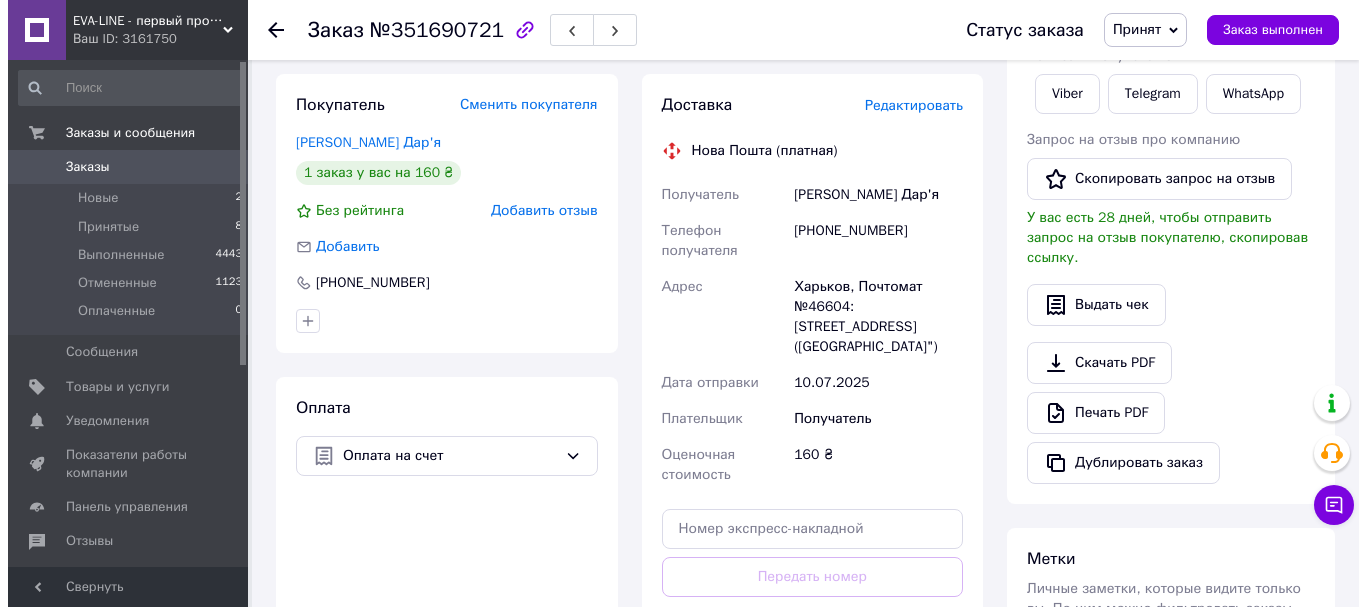 scroll, scrollTop: 321, scrollLeft: 0, axis: vertical 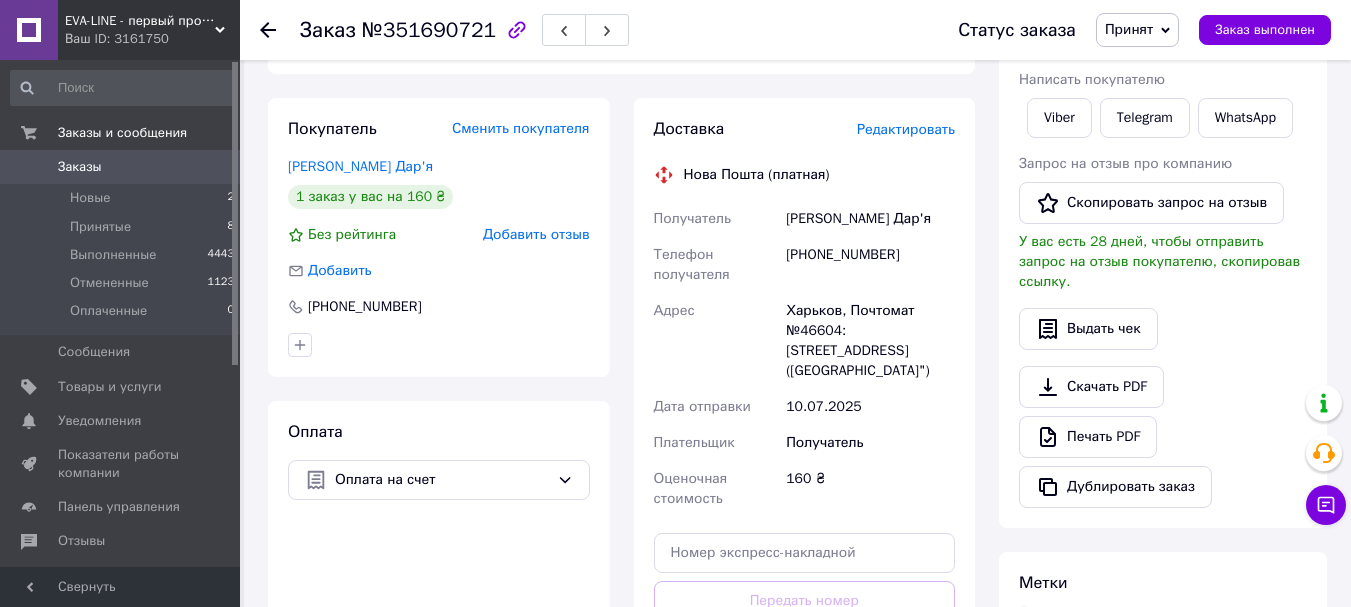 click on "Редактировать" at bounding box center [906, 129] 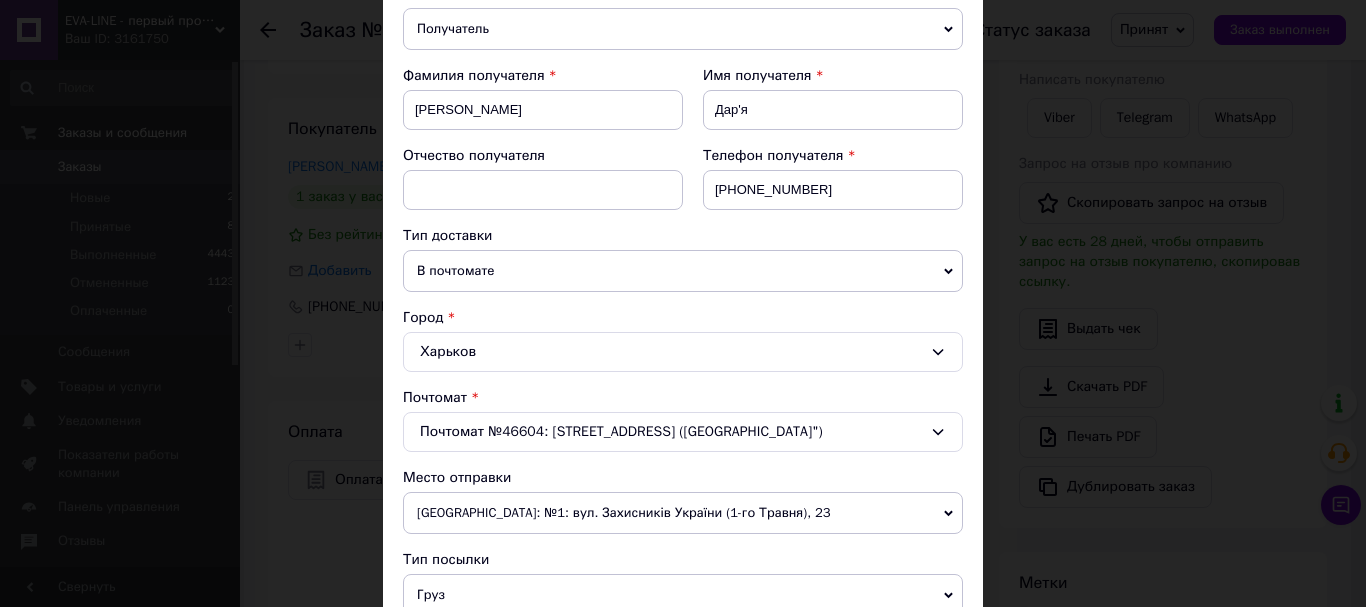scroll, scrollTop: 400, scrollLeft: 0, axis: vertical 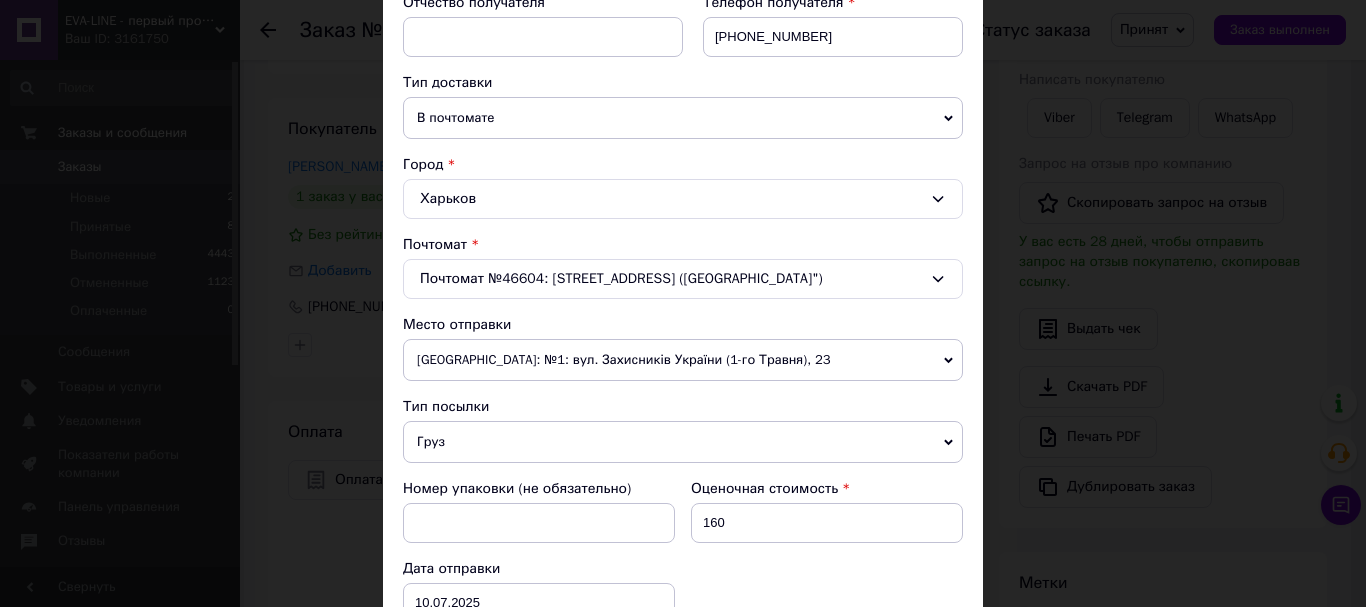 click on "[GEOGRAPHIC_DATA]: №1: вул. Захисників України (1-го Травня), 23" at bounding box center [683, 360] 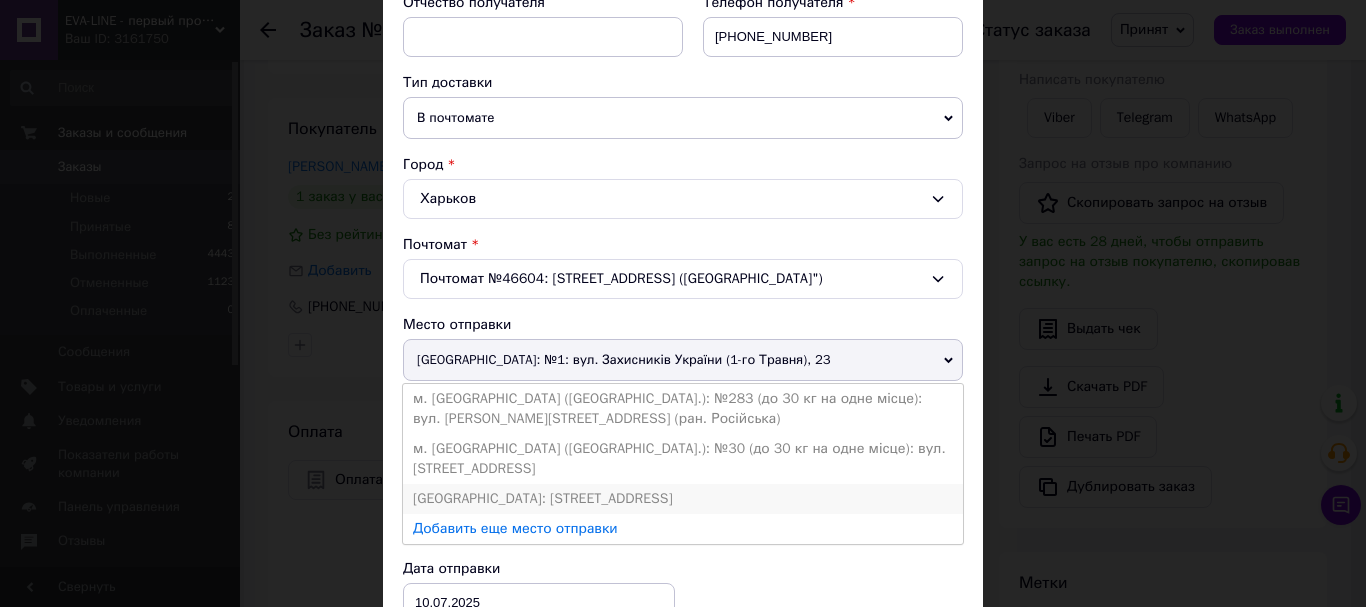 click on "[GEOGRAPHIC_DATA]: [STREET_ADDRESS]" at bounding box center [683, 499] 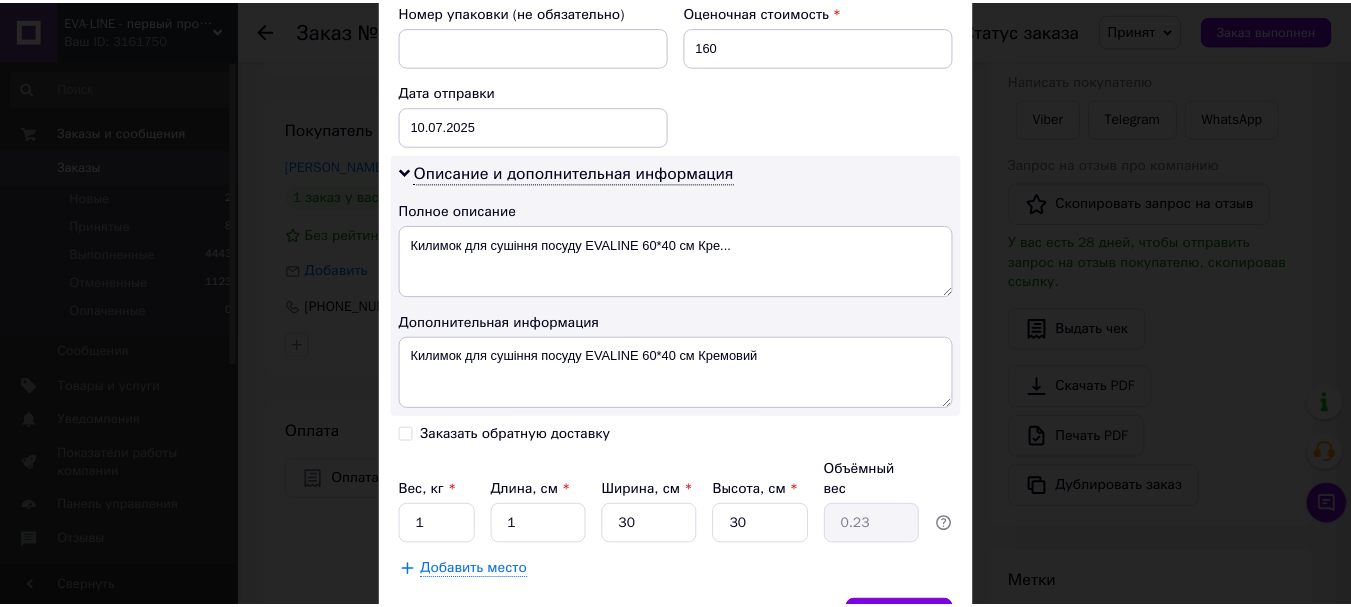 scroll, scrollTop: 900, scrollLeft: 0, axis: vertical 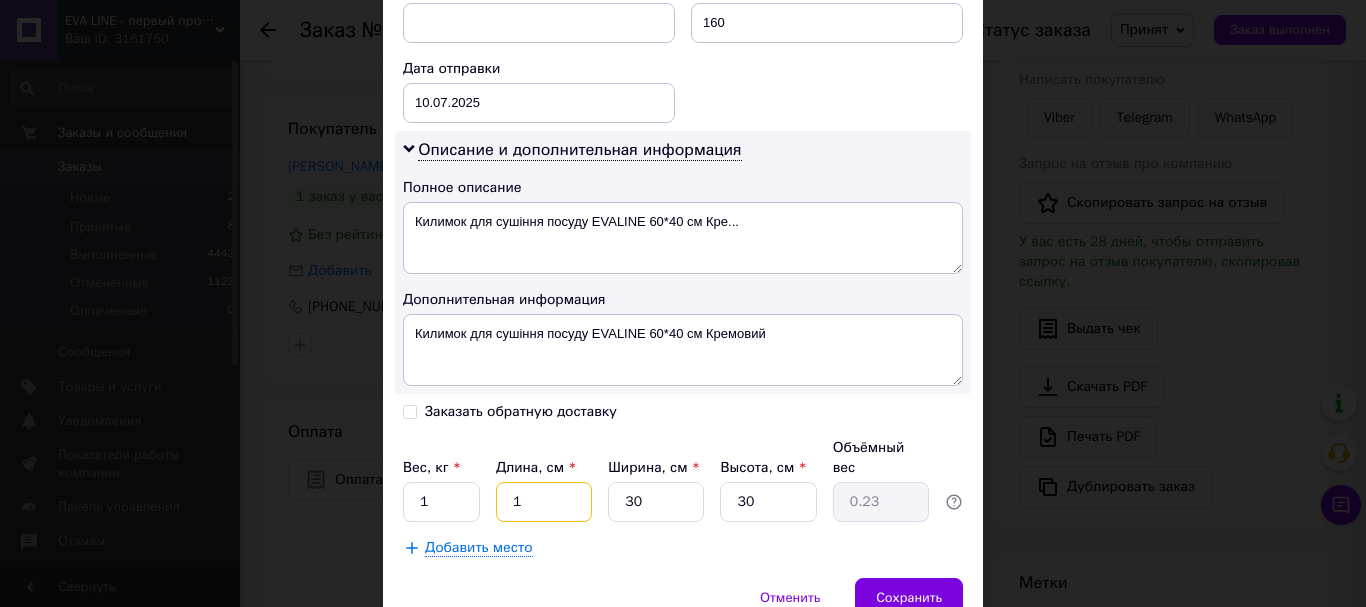 drag, startPoint x: 534, startPoint y: 487, endPoint x: 495, endPoint y: 481, distance: 39.45884 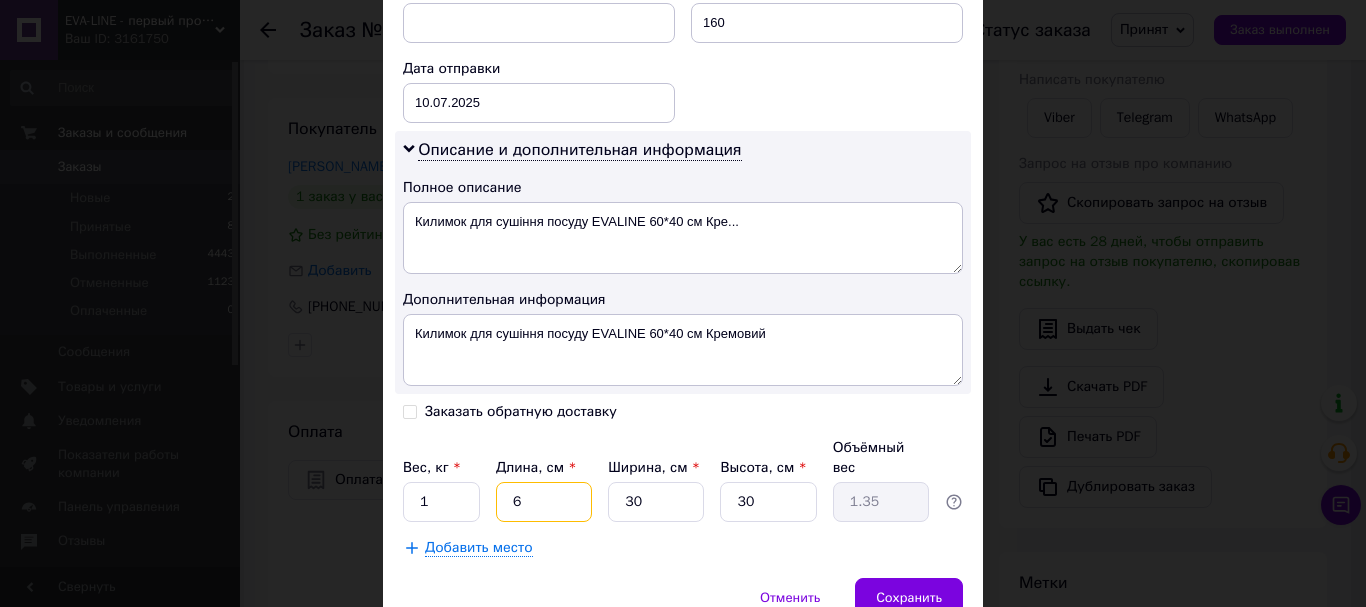 type on "60" 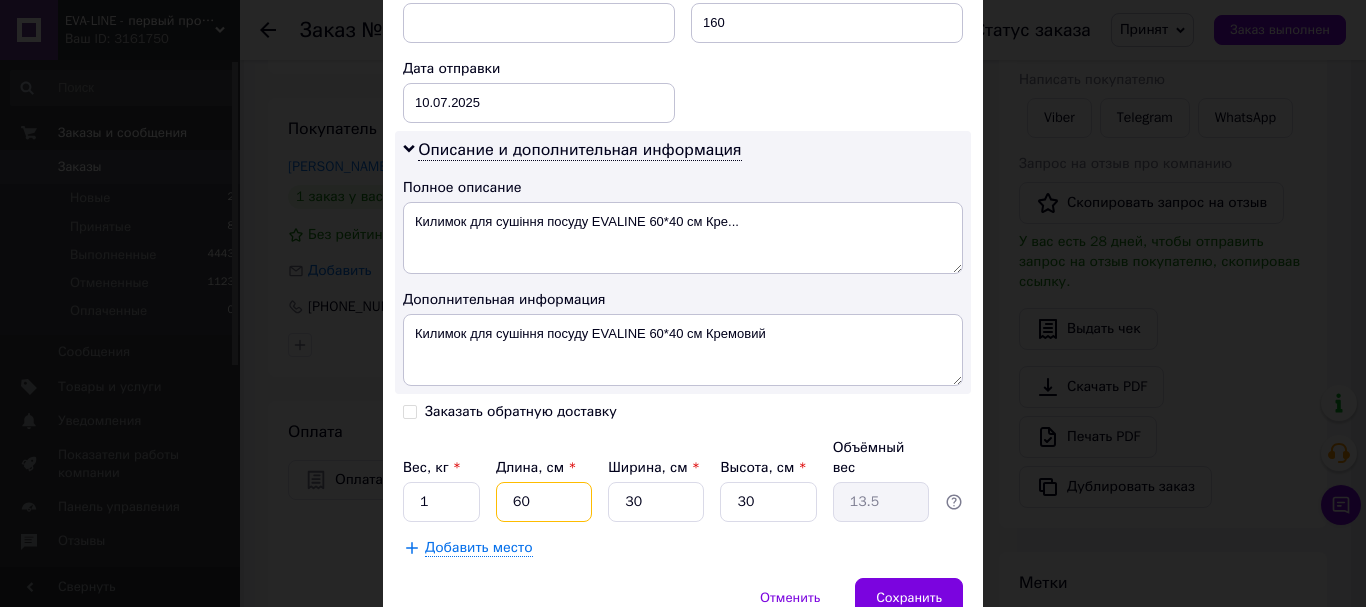 type on "60" 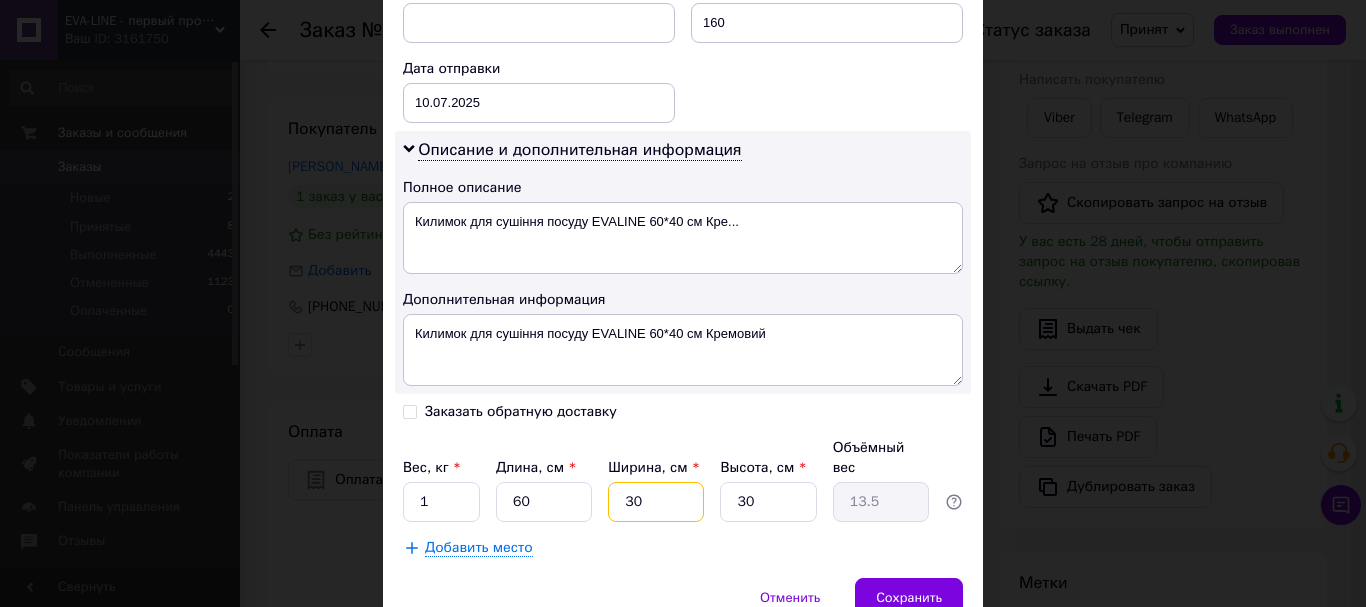 drag, startPoint x: 635, startPoint y: 483, endPoint x: 601, endPoint y: 486, distance: 34.132095 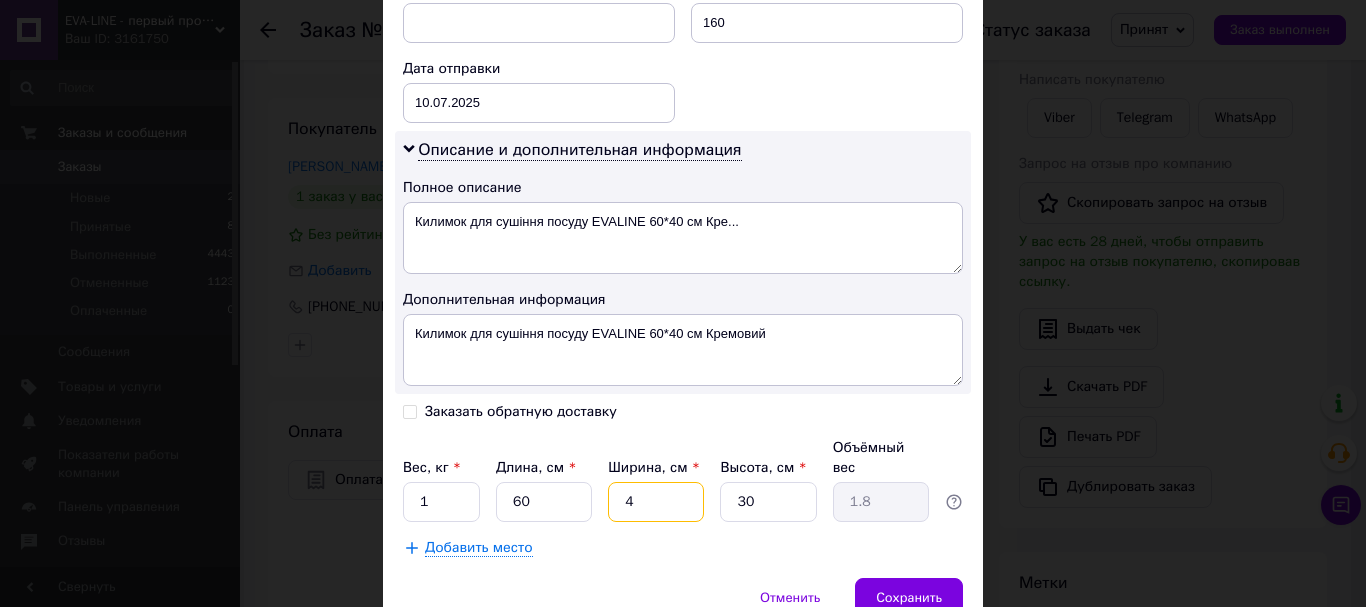 type on "40" 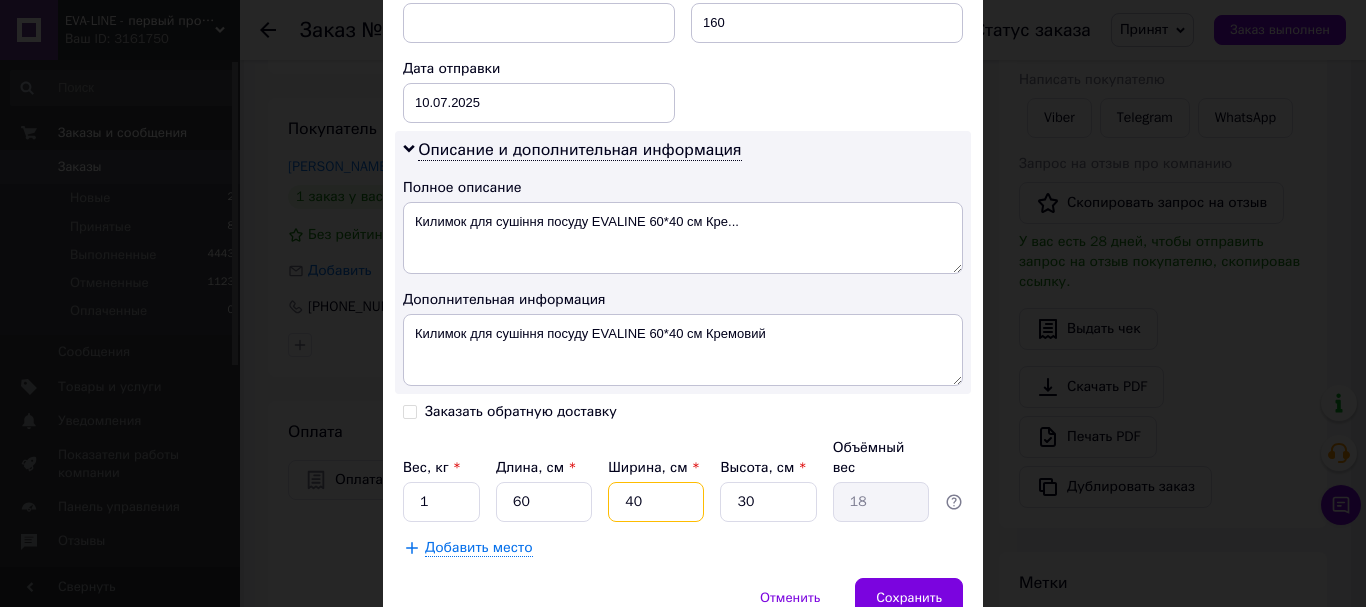 type on "40" 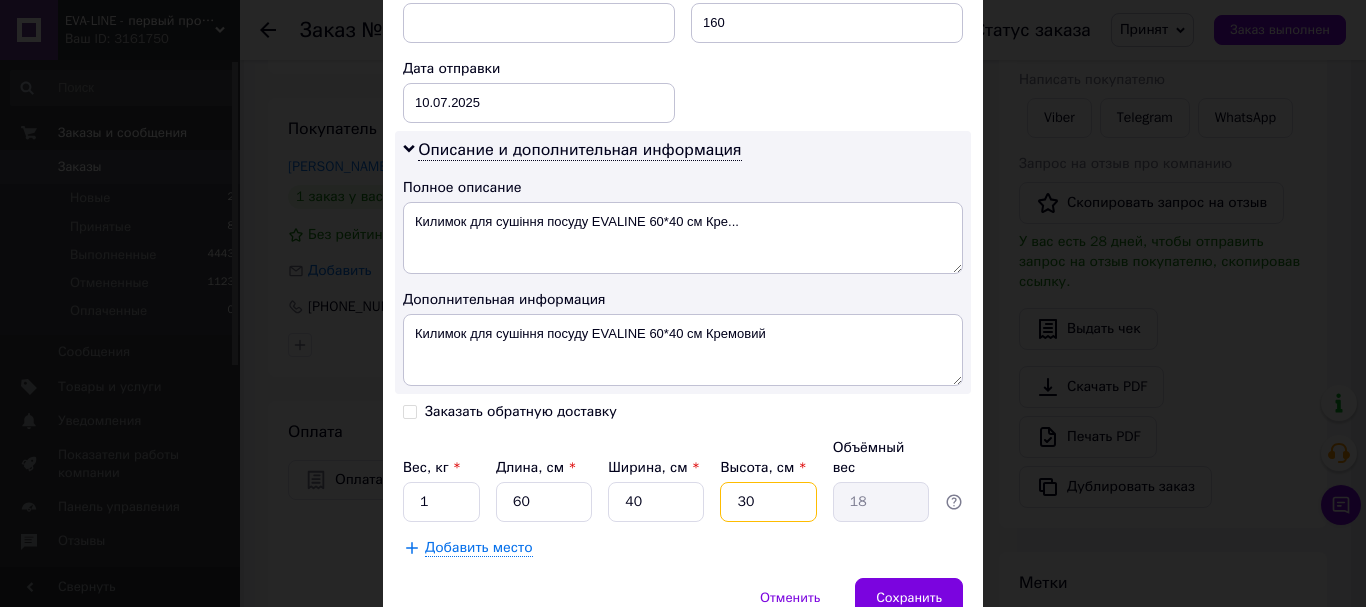 click on "Вес, кг   * 1 Длина, см   * 60 Ширина, см   * 40 Высота, см   * 30 Объёмный вес 18" at bounding box center (683, 480) 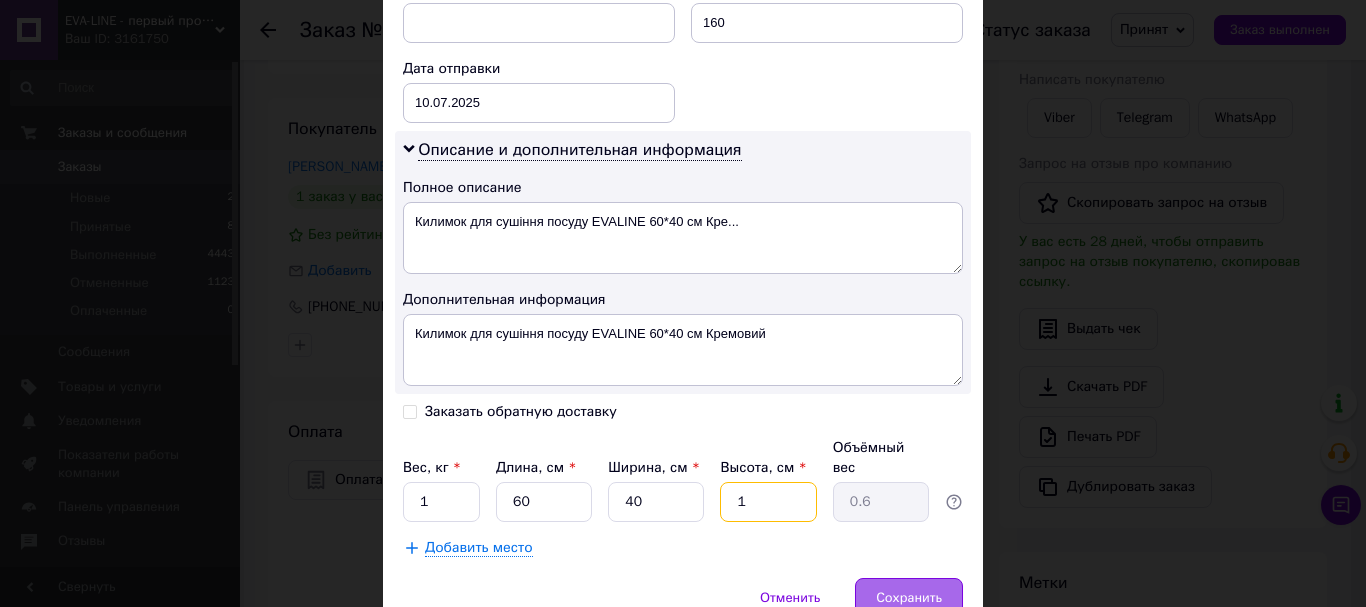 type on "1" 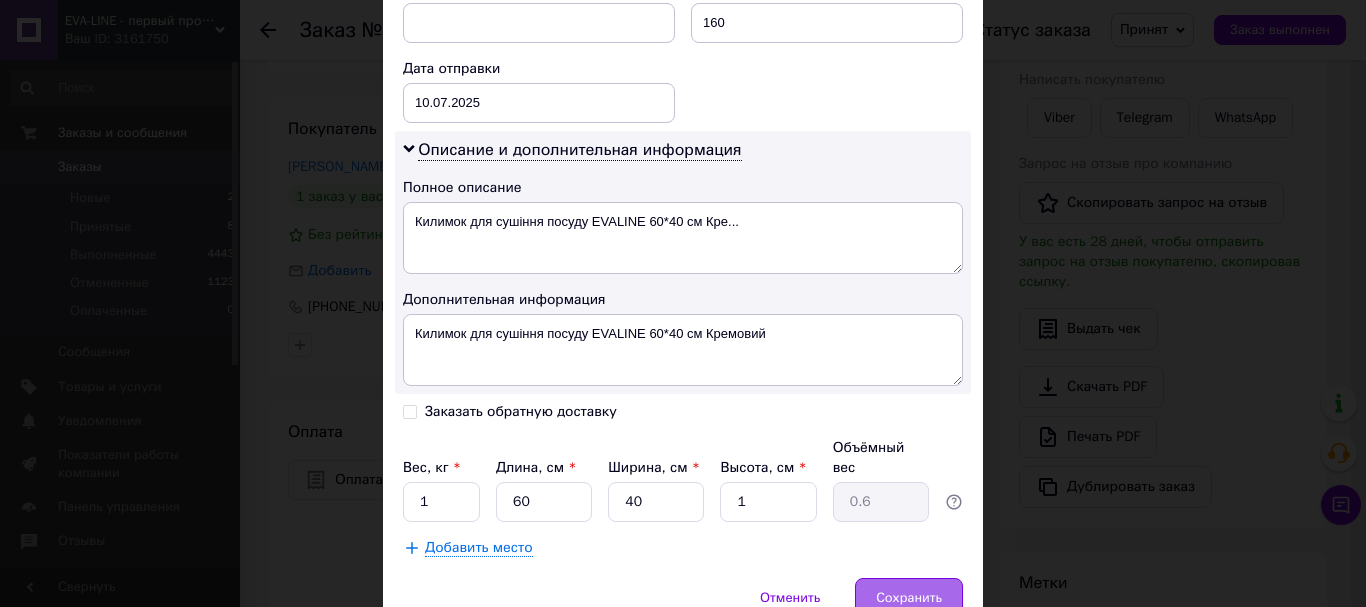click on "Сохранить" at bounding box center [909, 598] 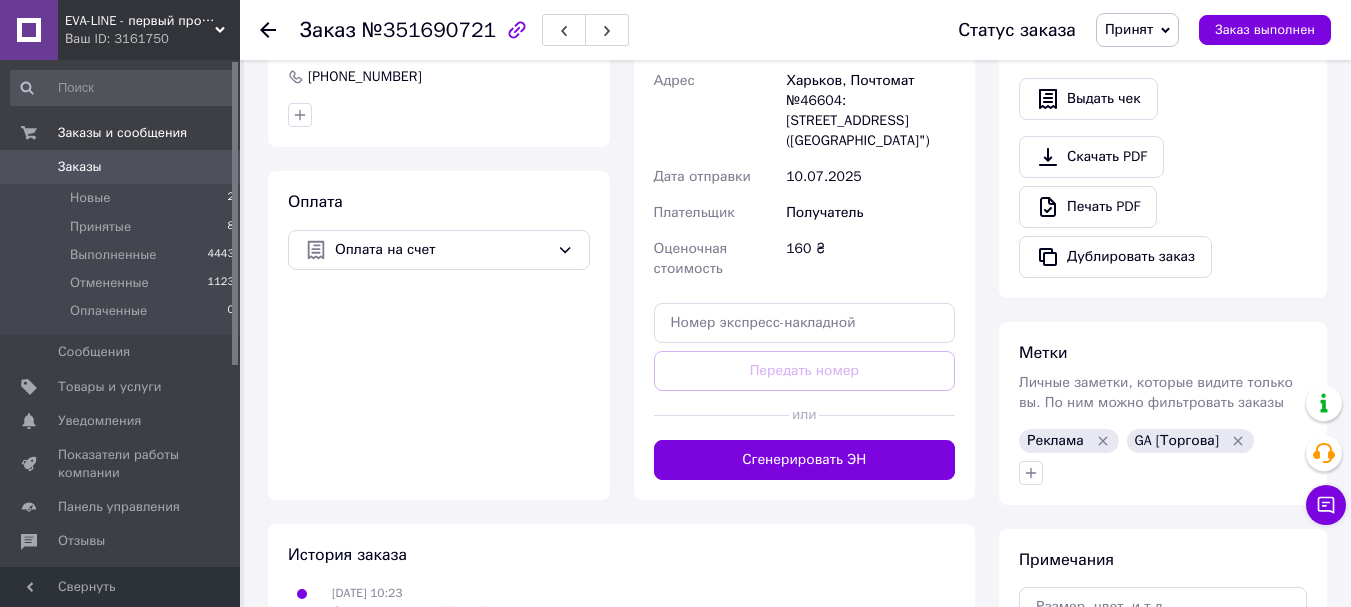scroll, scrollTop: 621, scrollLeft: 0, axis: vertical 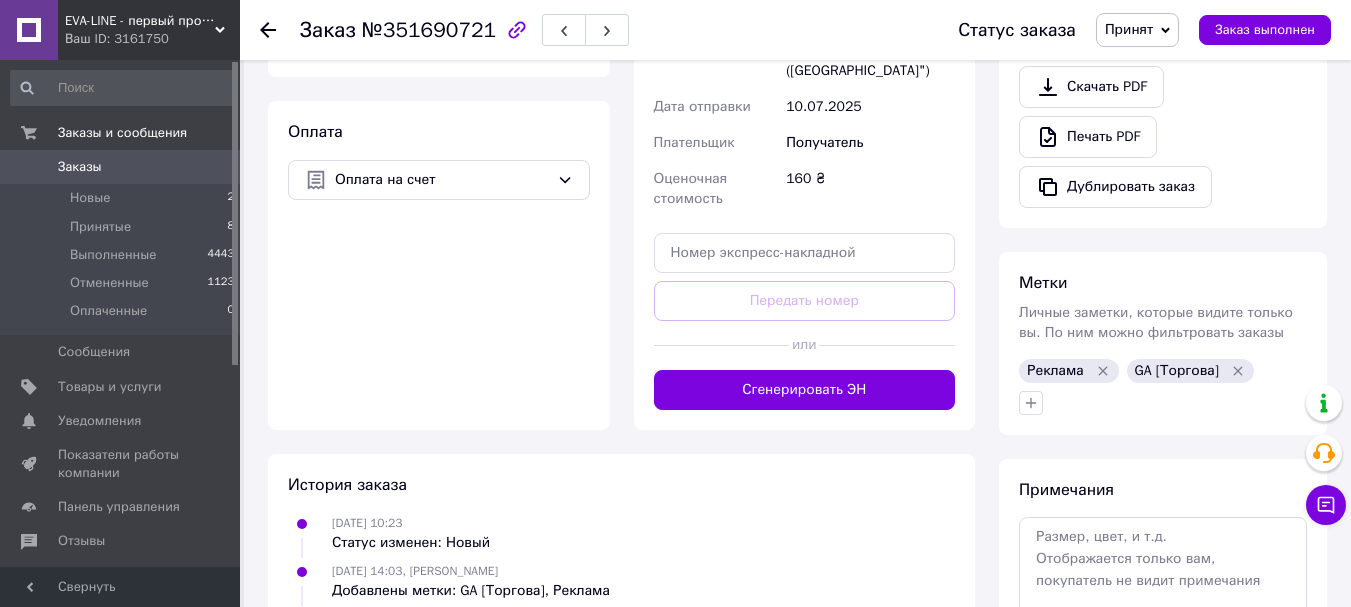 click on "Сгенерировать ЭН" at bounding box center [805, 390] 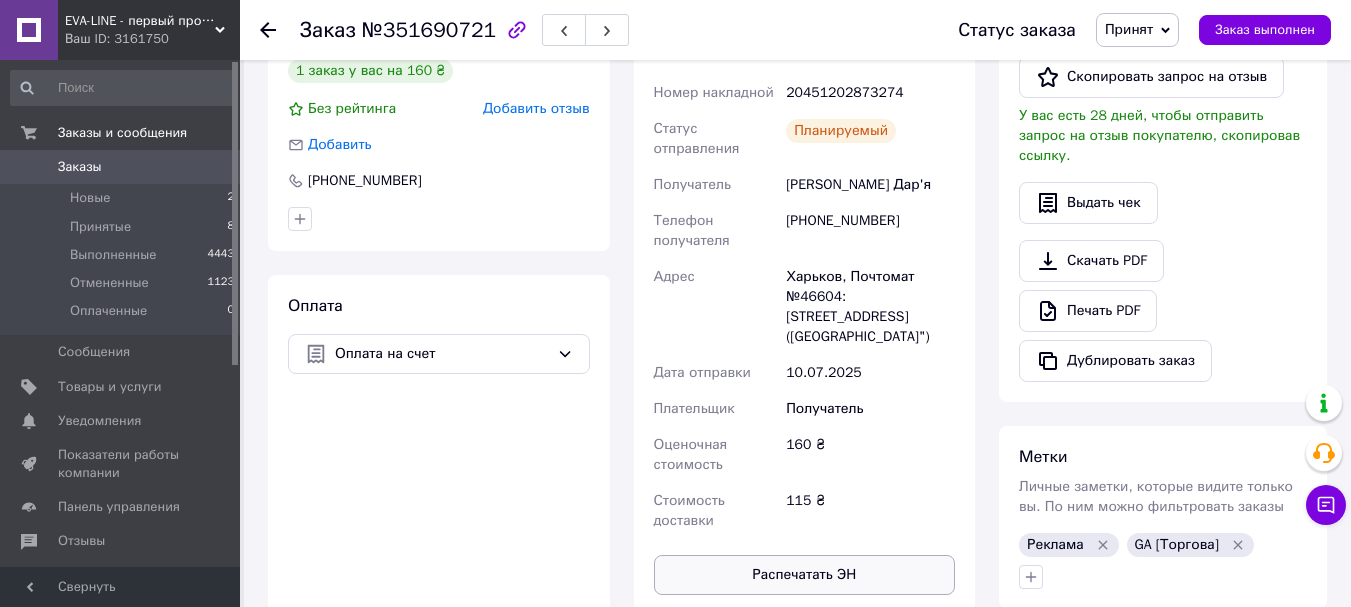 scroll, scrollTop: 421, scrollLeft: 0, axis: vertical 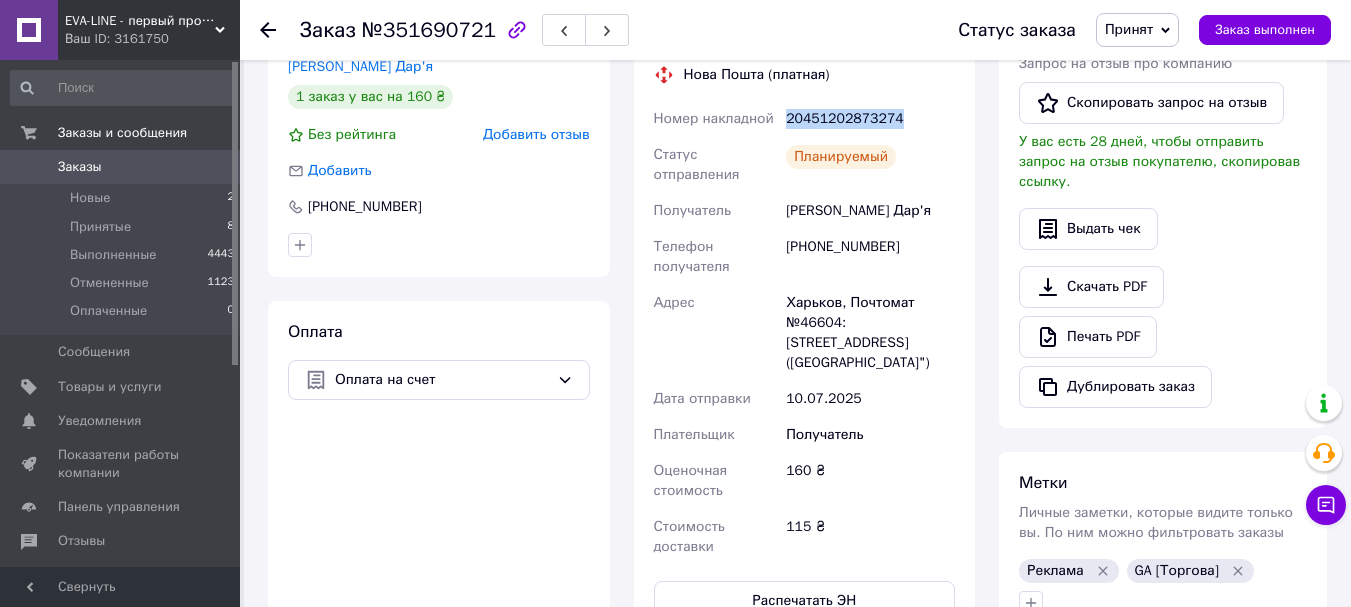 drag, startPoint x: 785, startPoint y: 114, endPoint x: 911, endPoint y: 128, distance: 126.77539 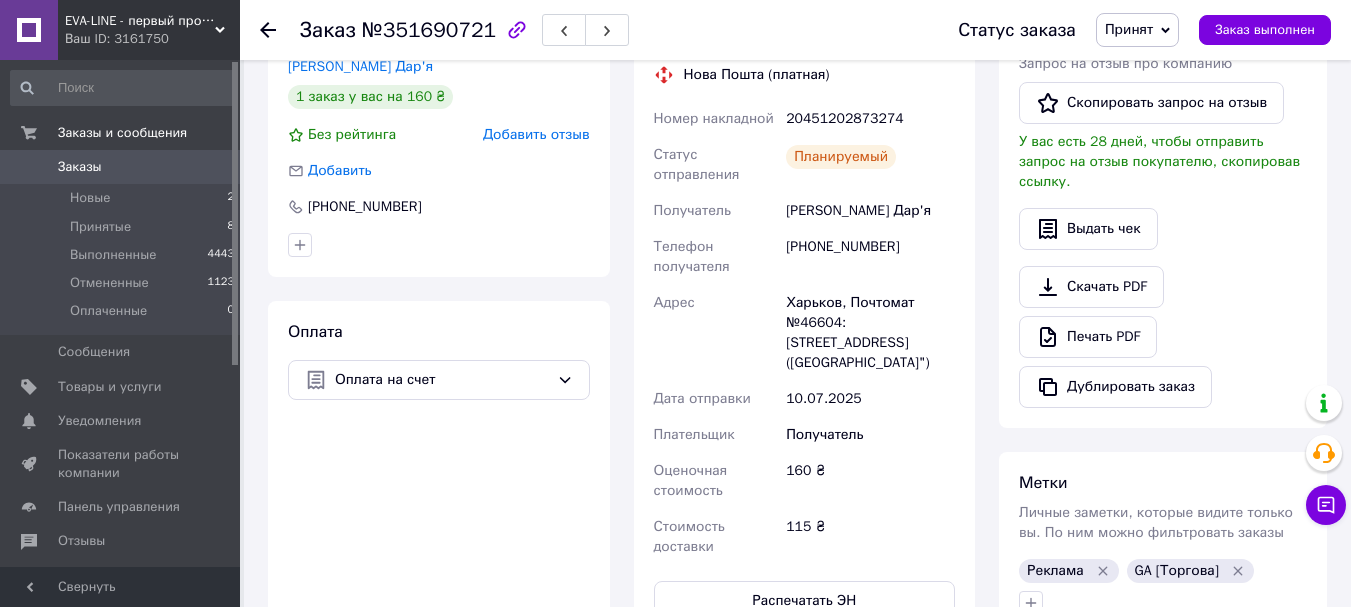 click 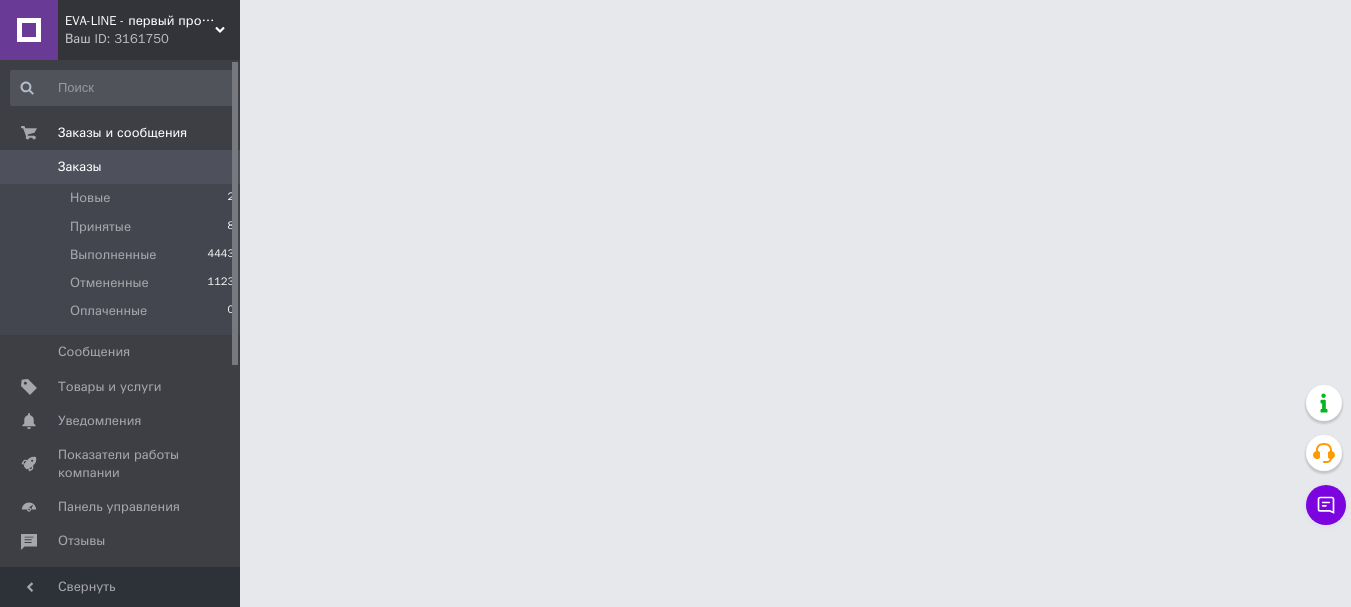scroll, scrollTop: 0, scrollLeft: 0, axis: both 